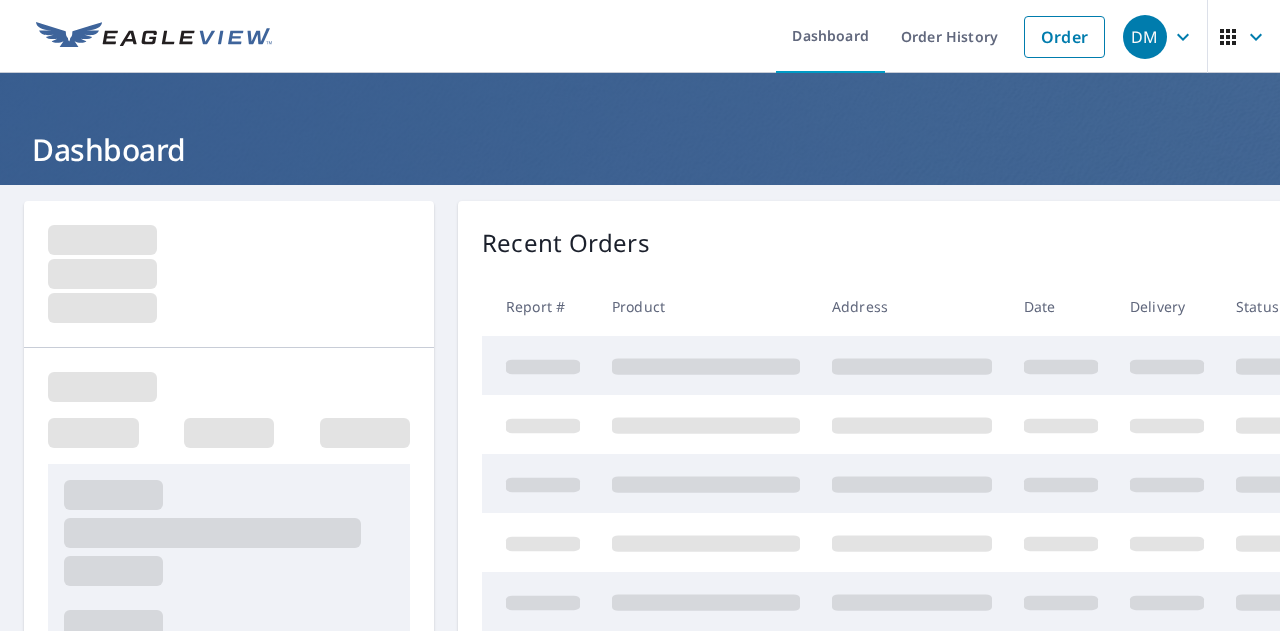 scroll, scrollTop: 0, scrollLeft: 0, axis: both 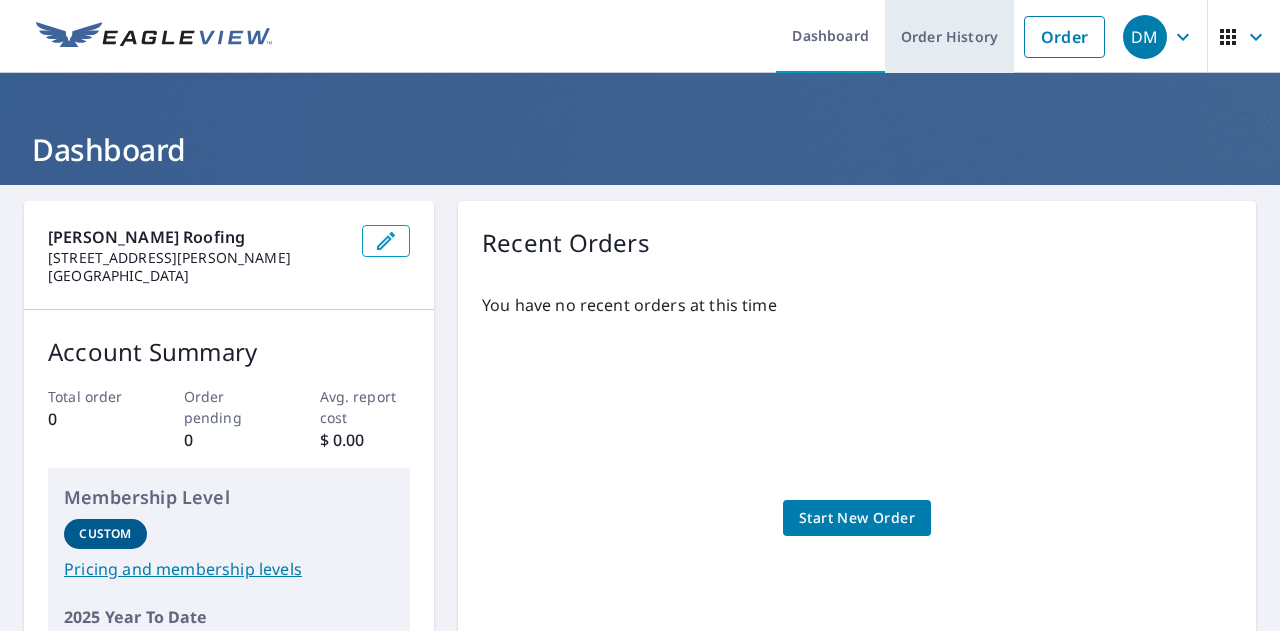 click on "Order History" at bounding box center (949, 36) 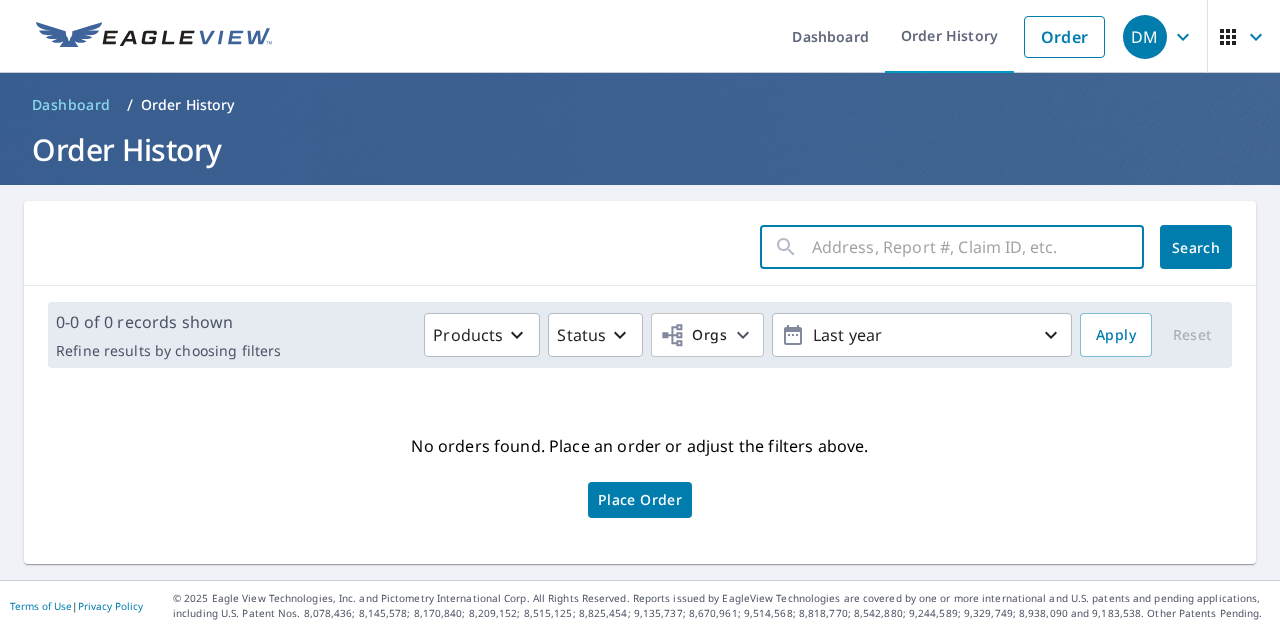 click at bounding box center [978, 247] 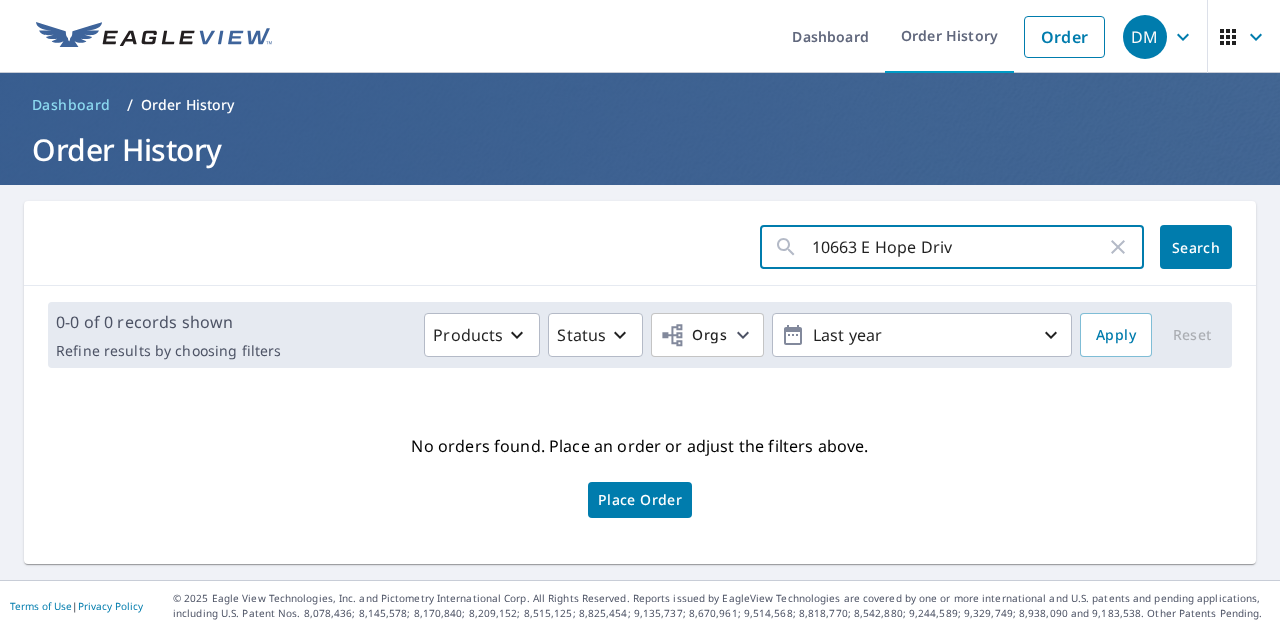 type on "[STREET_ADDRESS]" 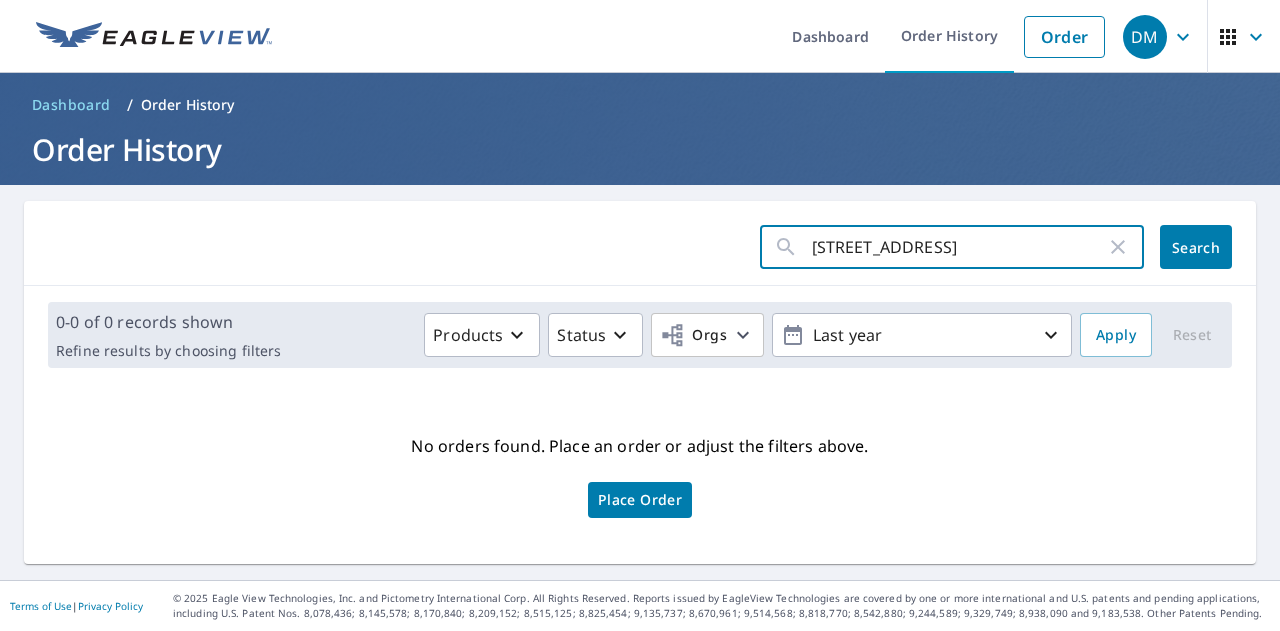 click on "Search" 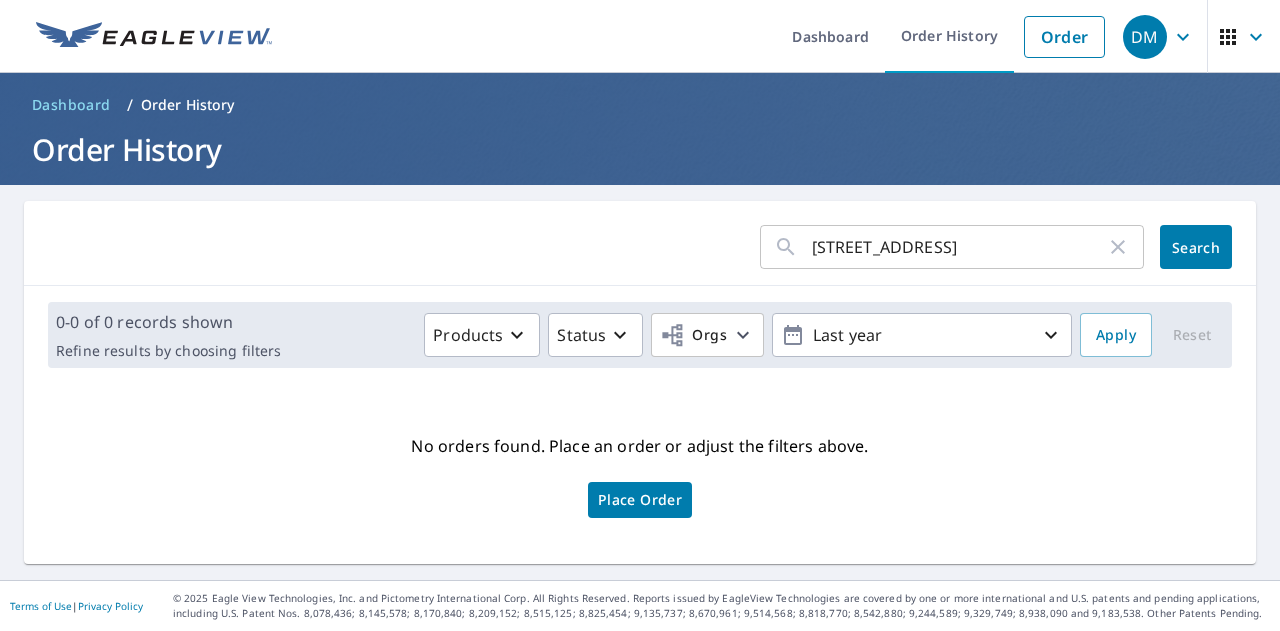 click 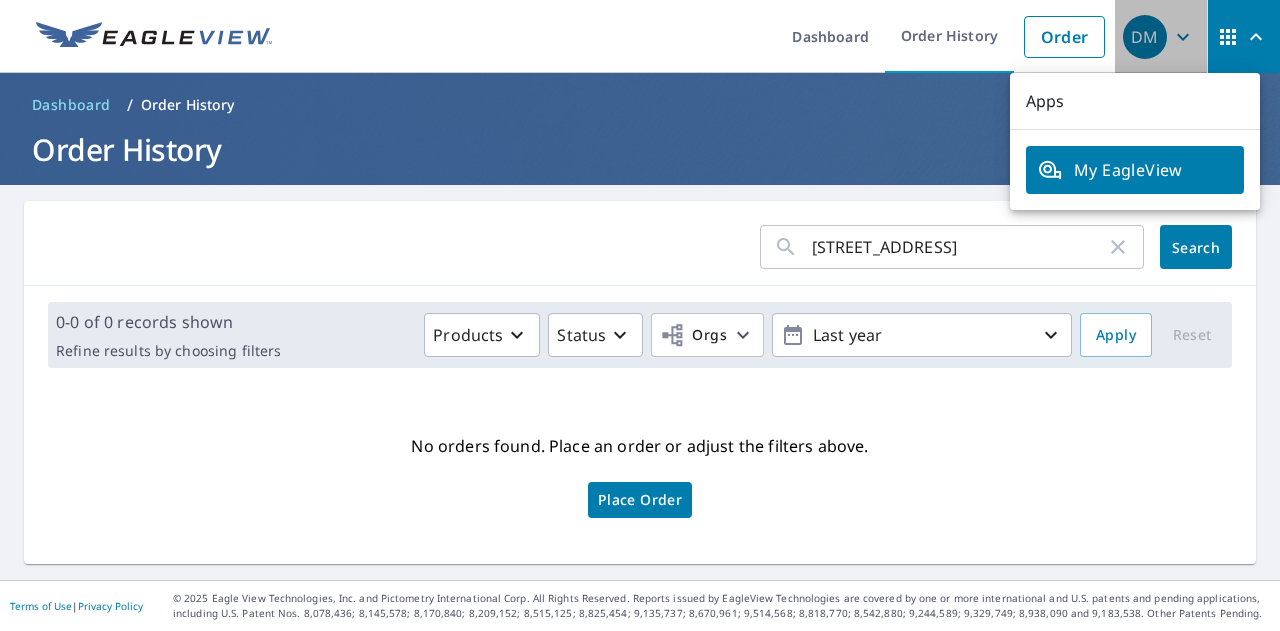 click 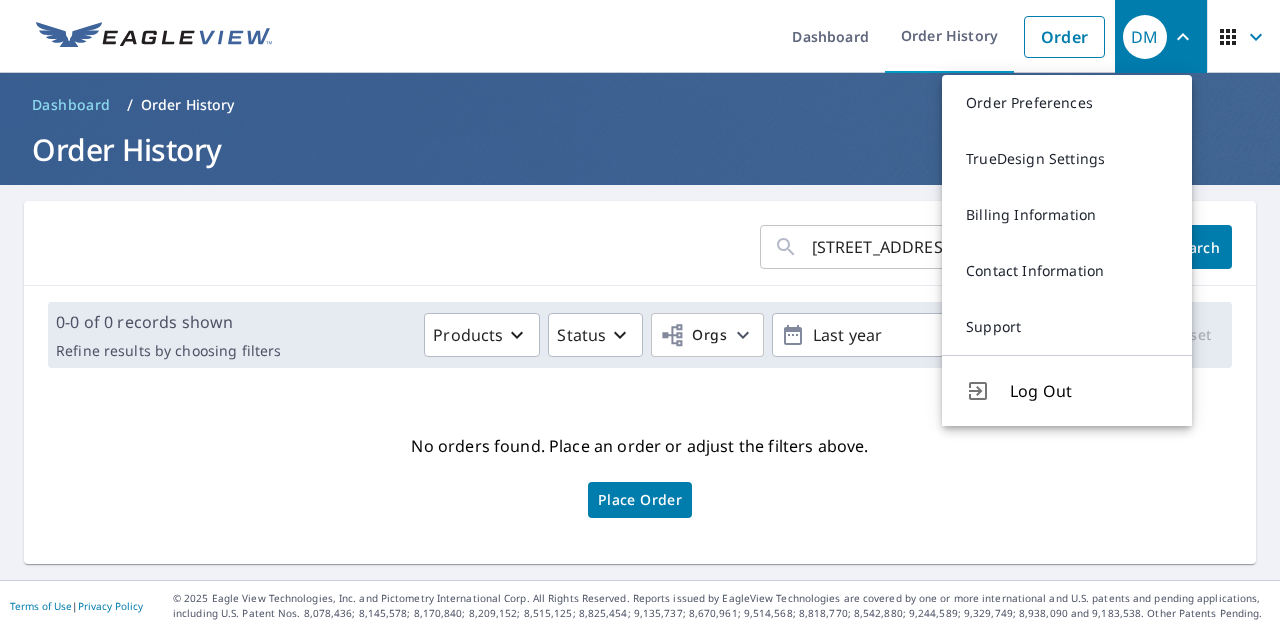 click on "Order History" at bounding box center [640, 149] 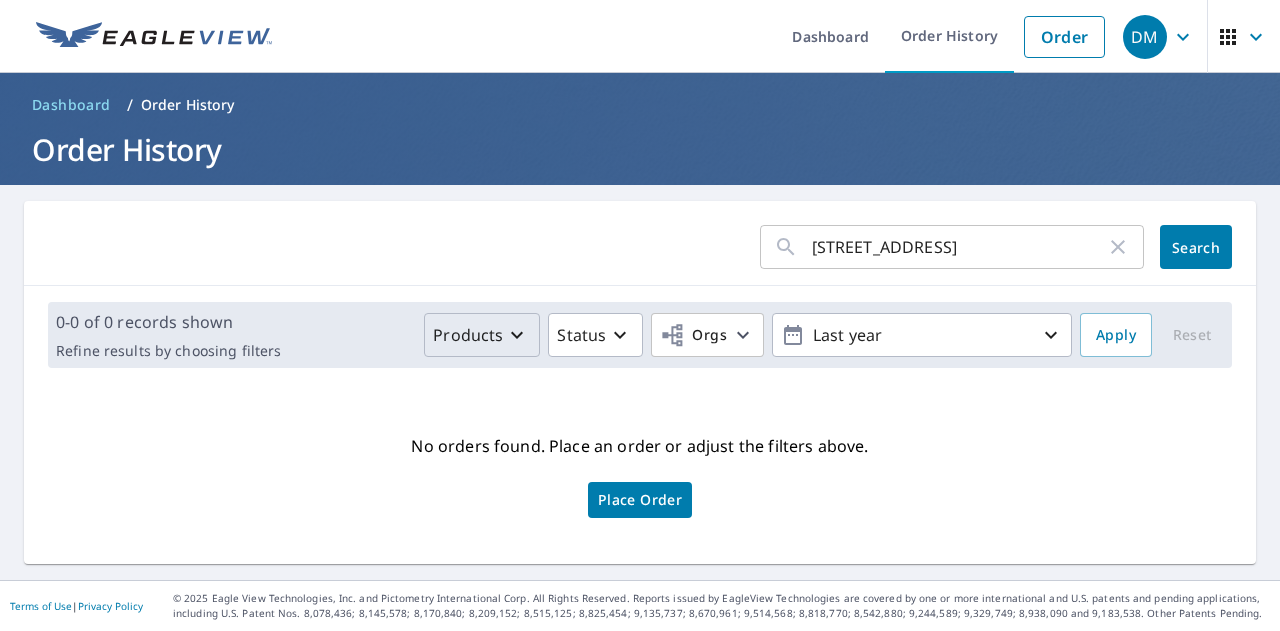 click 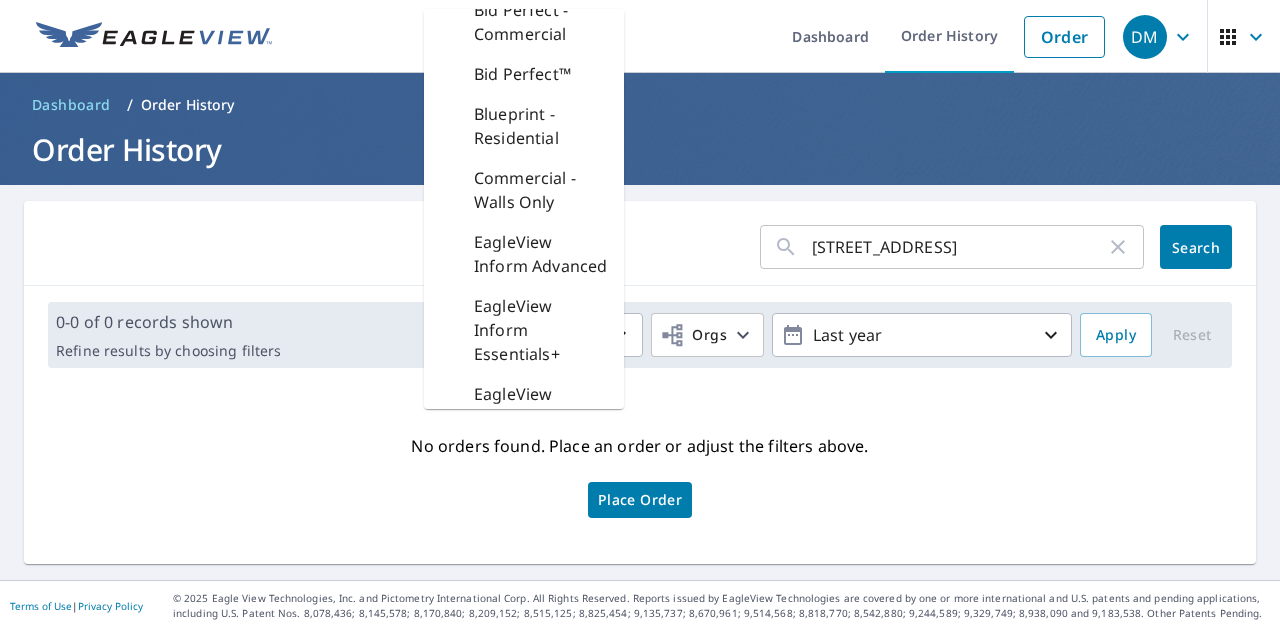 scroll, scrollTop: 0, scrollLeft: 0, axis: both 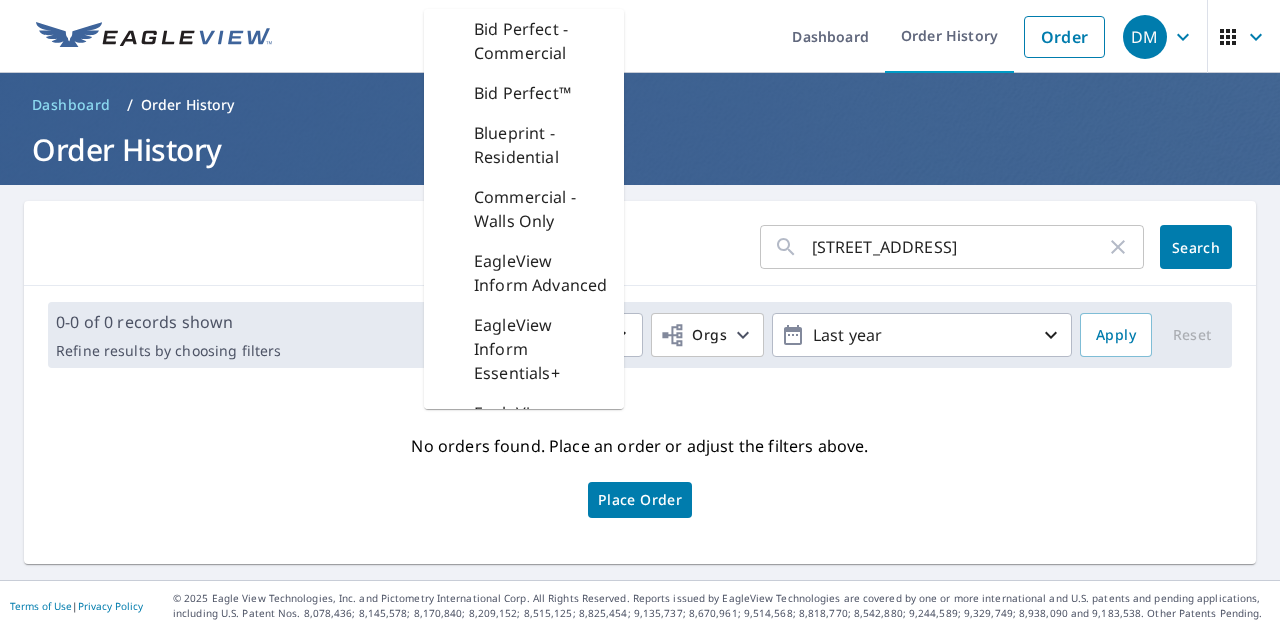 click on "No orders found. Place an order or adjust the filters above. Place Order" at bounding box center [640, 474] 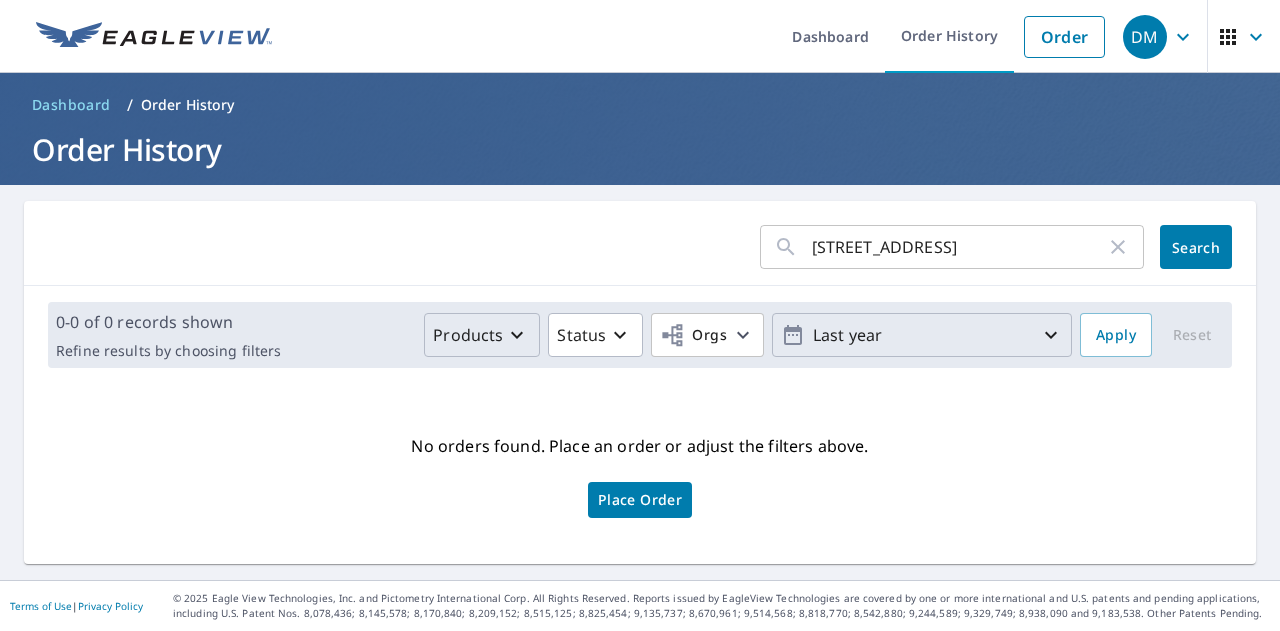 click 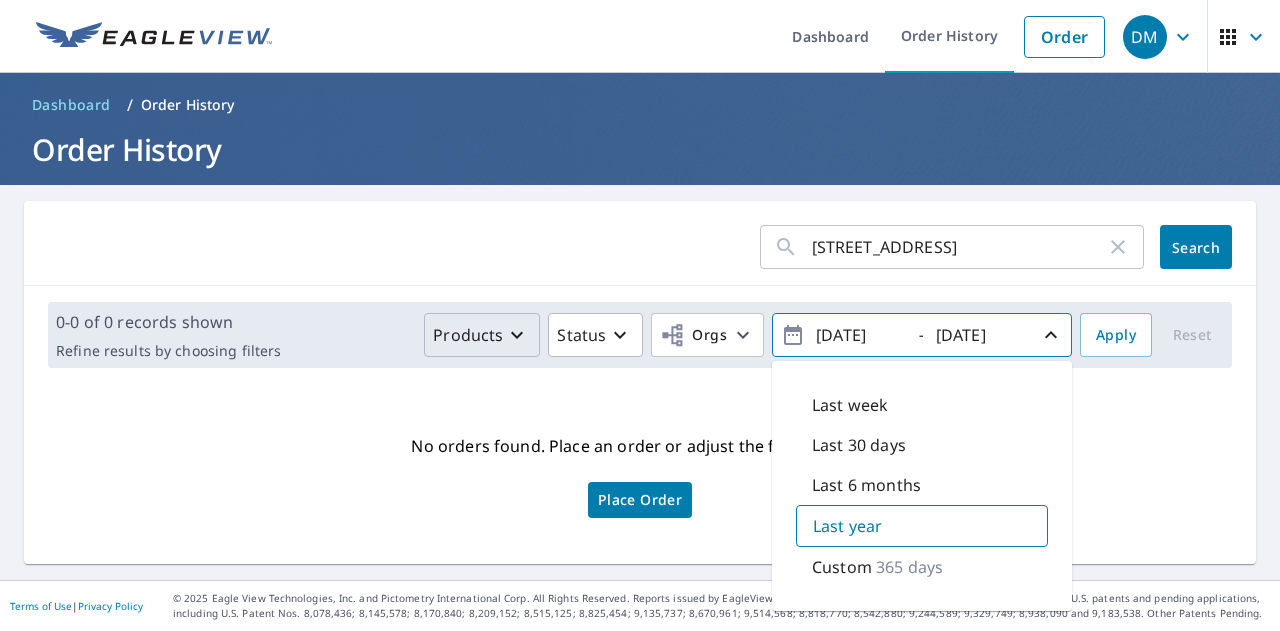 click on "No orders found. Place an order or adjust the filters above. Place Order" at bounding box center [640, 474] 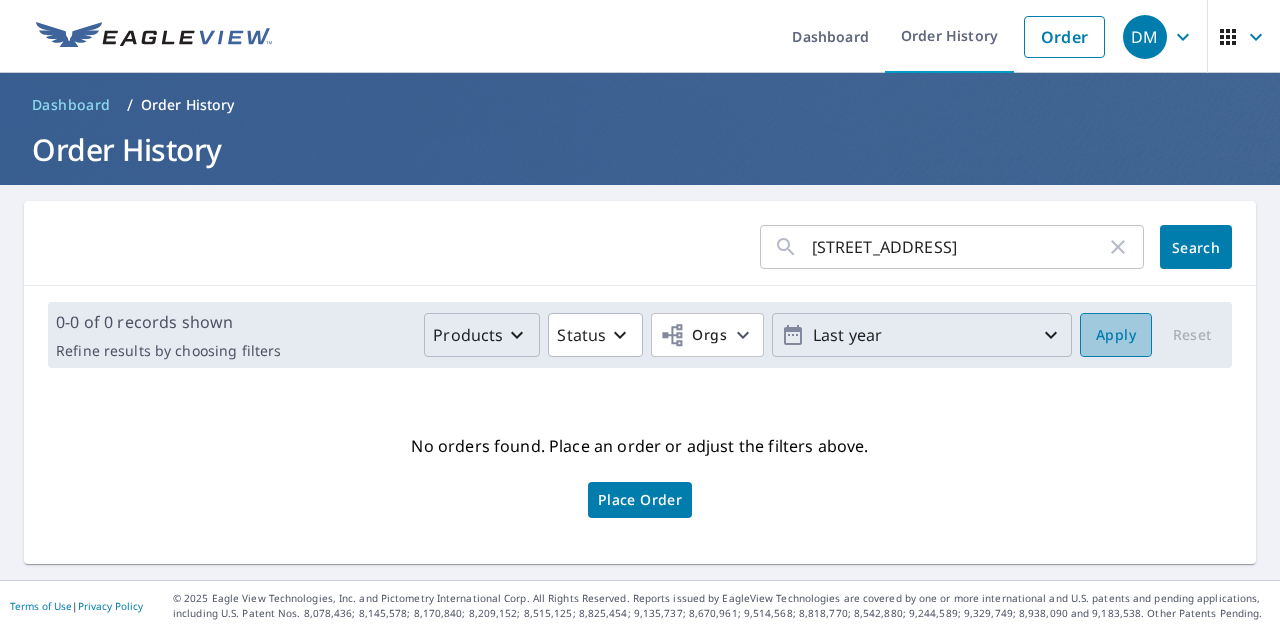 click on "Apply" at bounding box center [1116, 335] 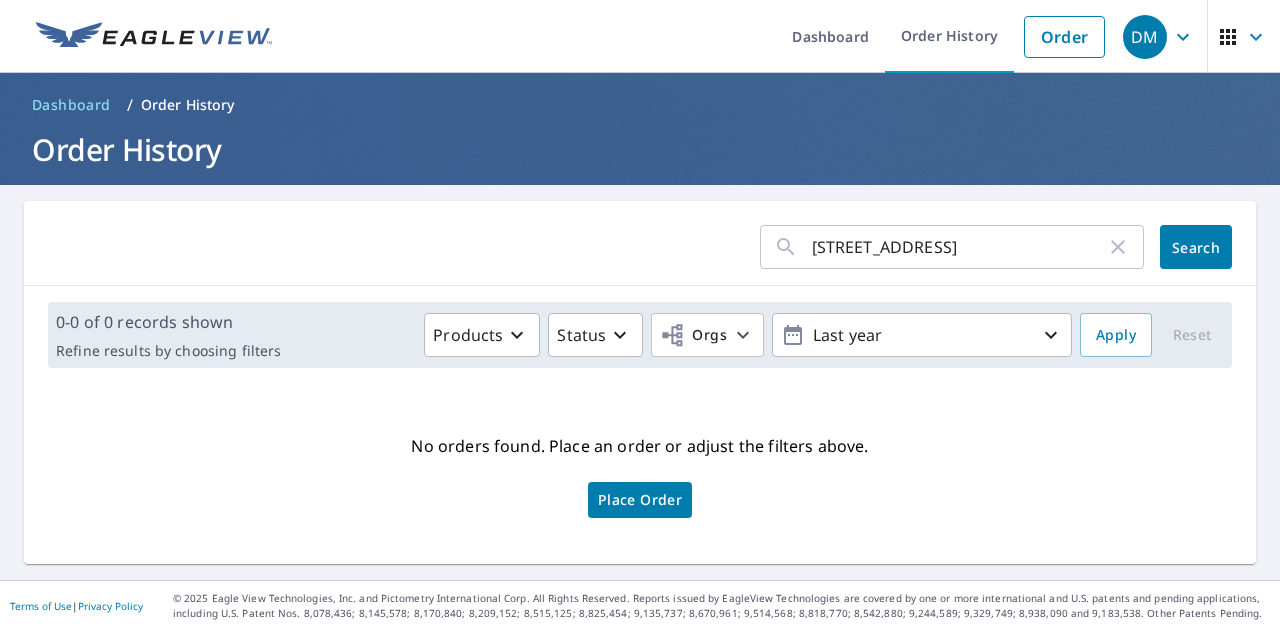 click 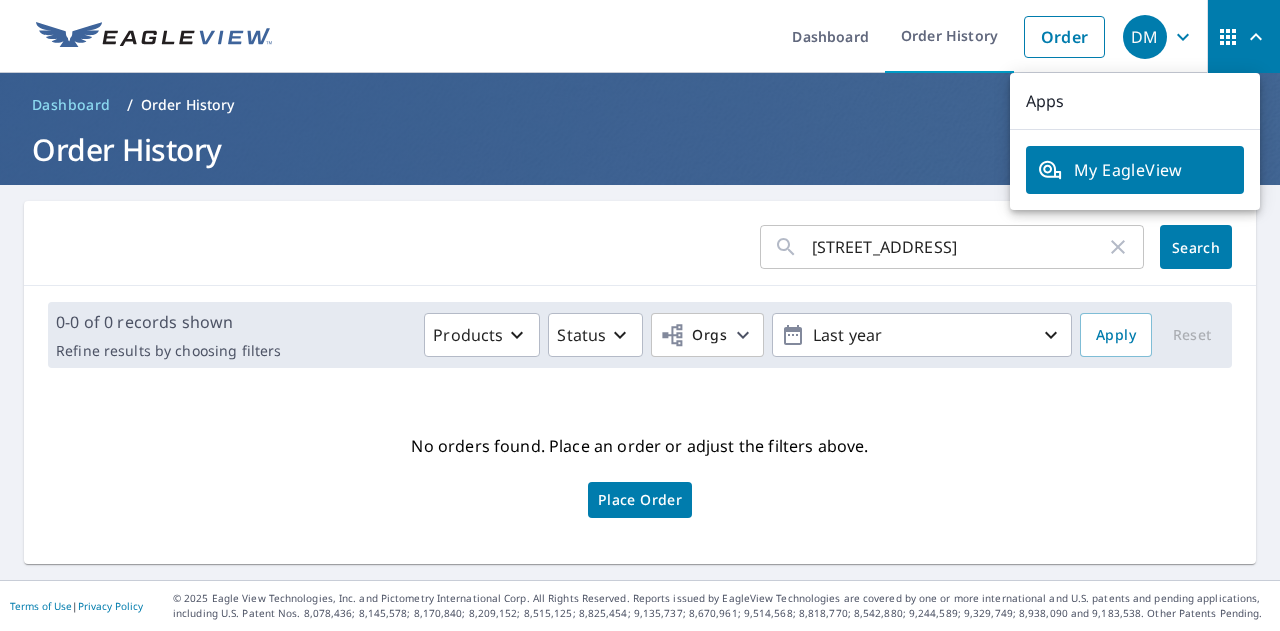 click on "Dashboard Order History Order" at bounding box center (699, 36) 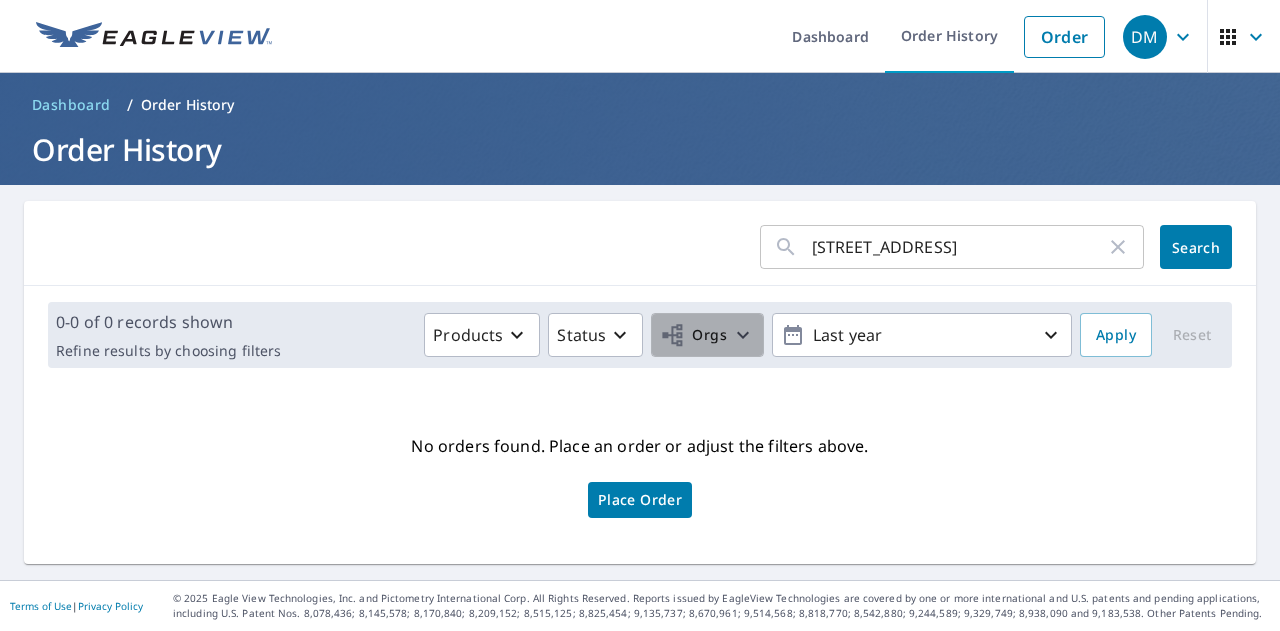 click on "Orgs" at bounding box center (707, 335) 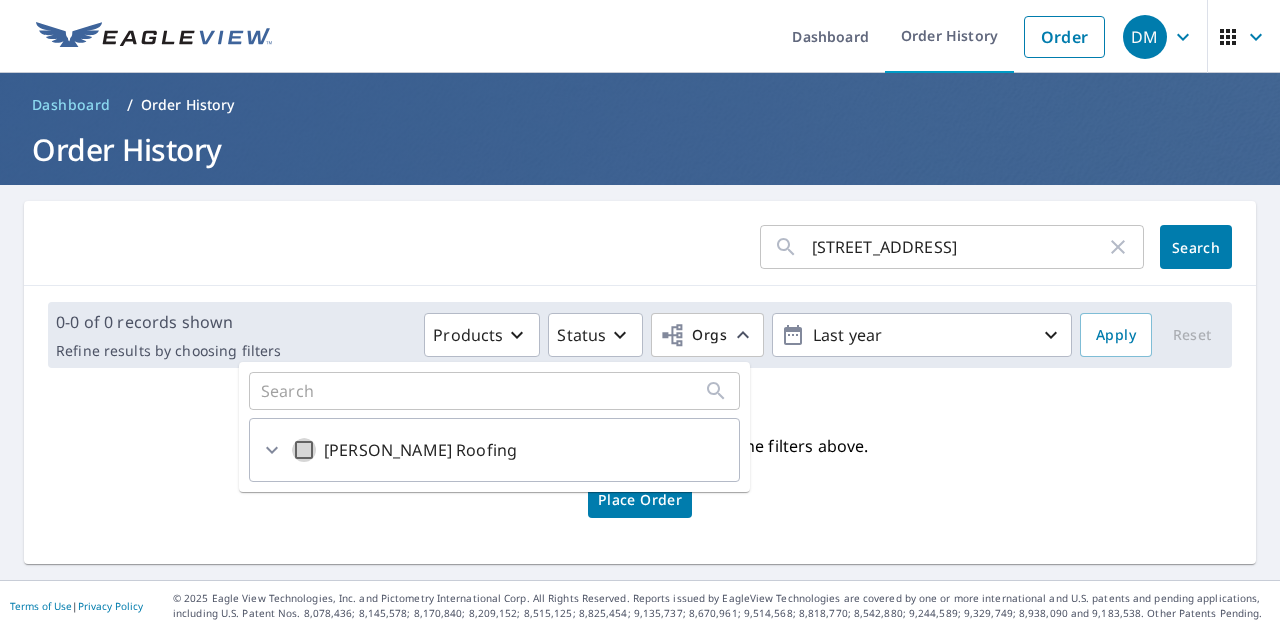 click on "[PERSON_NAME] Roofing" at bounding box center (304, 450) 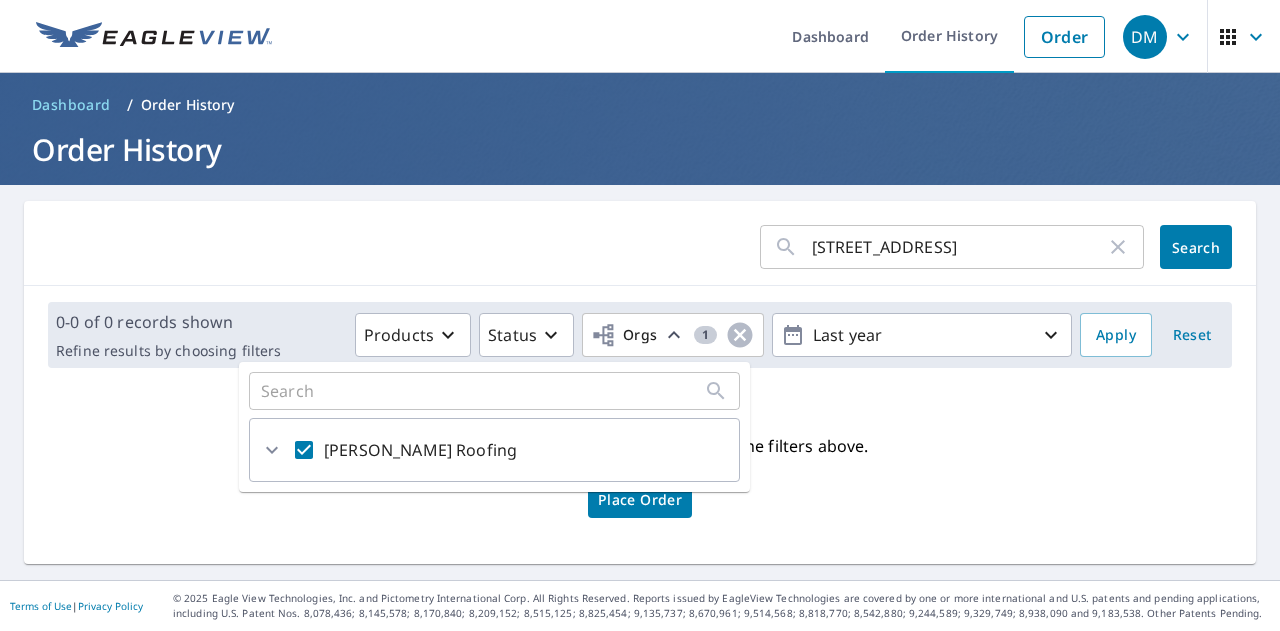 click on "No orders found. Place an order or adjust the filters above. Place Order" at bounding box center [640, 474] 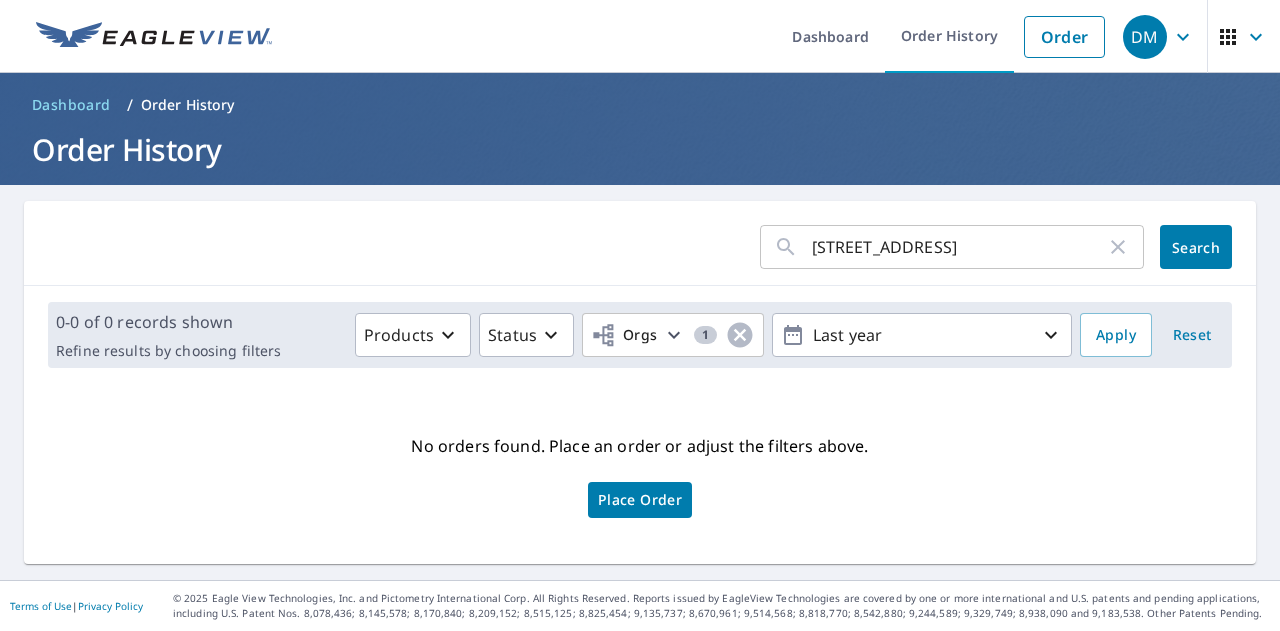 click on "[STREET_ADDRESS]" at bounding box center (959, 247) 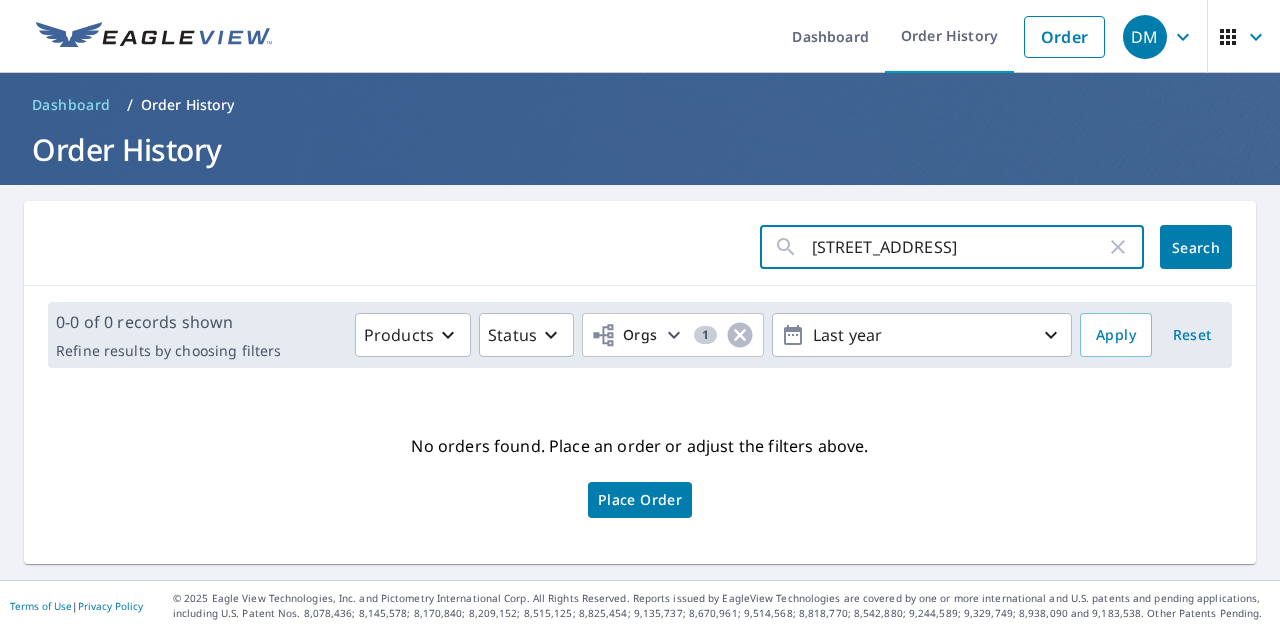 type on "[STREET_ADDRESS]" 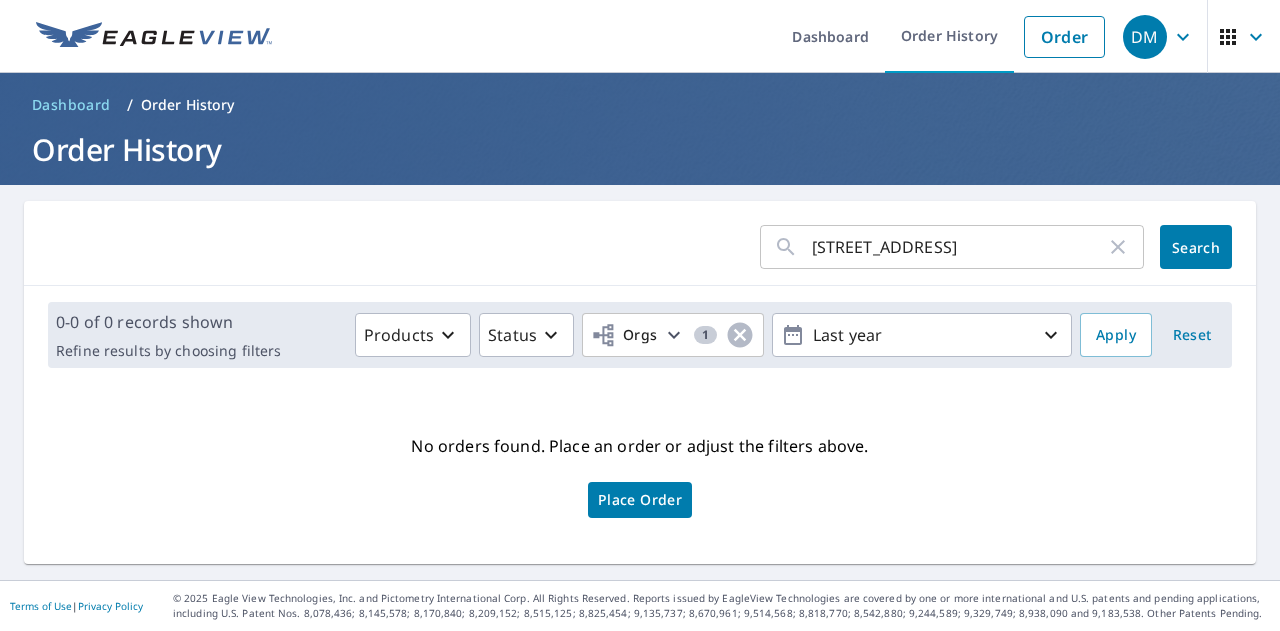 click on "Dashboard" at bounding box center (71, 105) 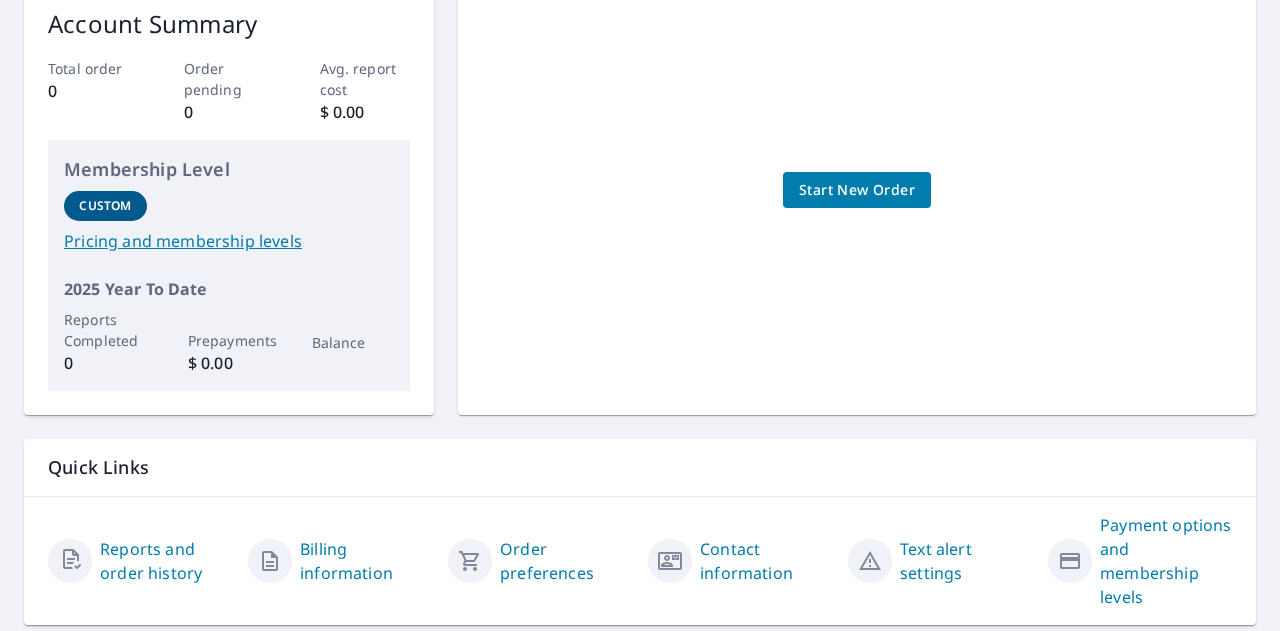scroll, scrollTop: 387, scrollLeft: 0, axis: vertical 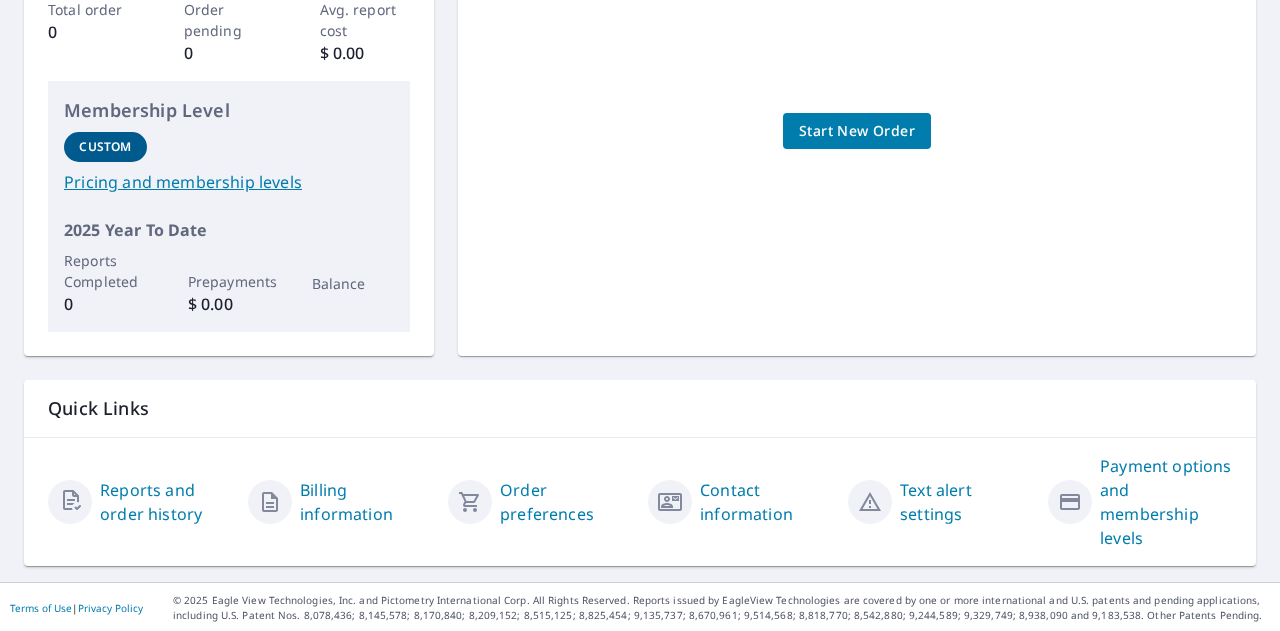 click on "Reports and order history" at bounding box center (166, 502) 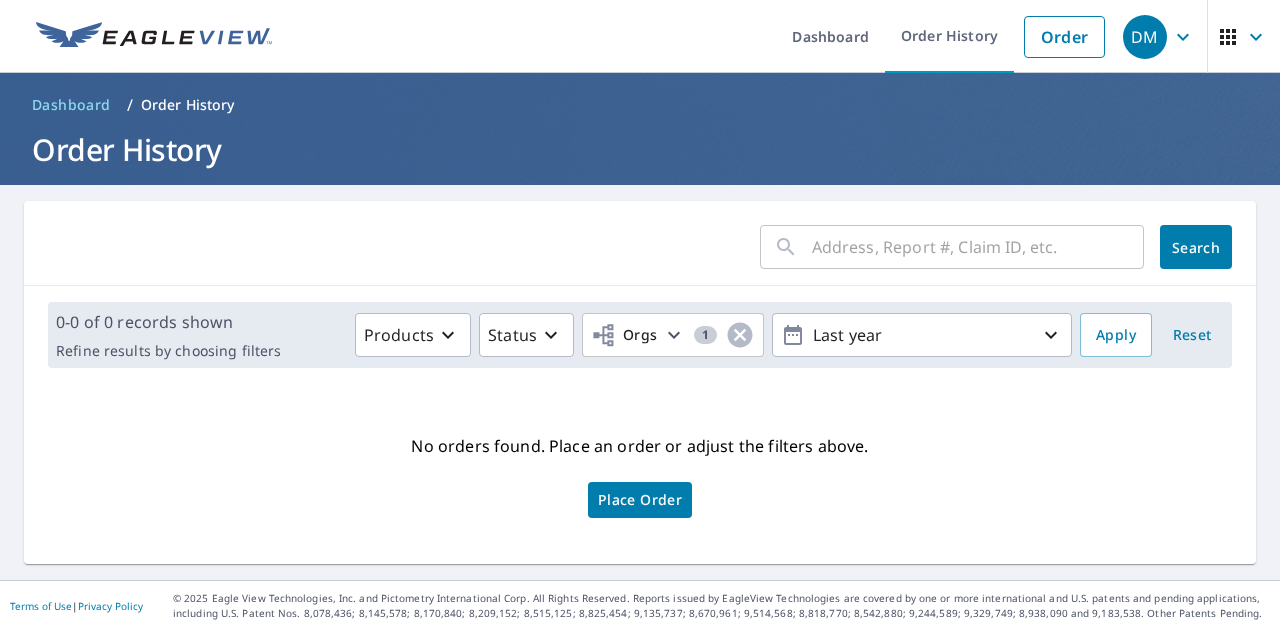 scroll, scrollTop: 0, scrollLeft: 0, axis: both 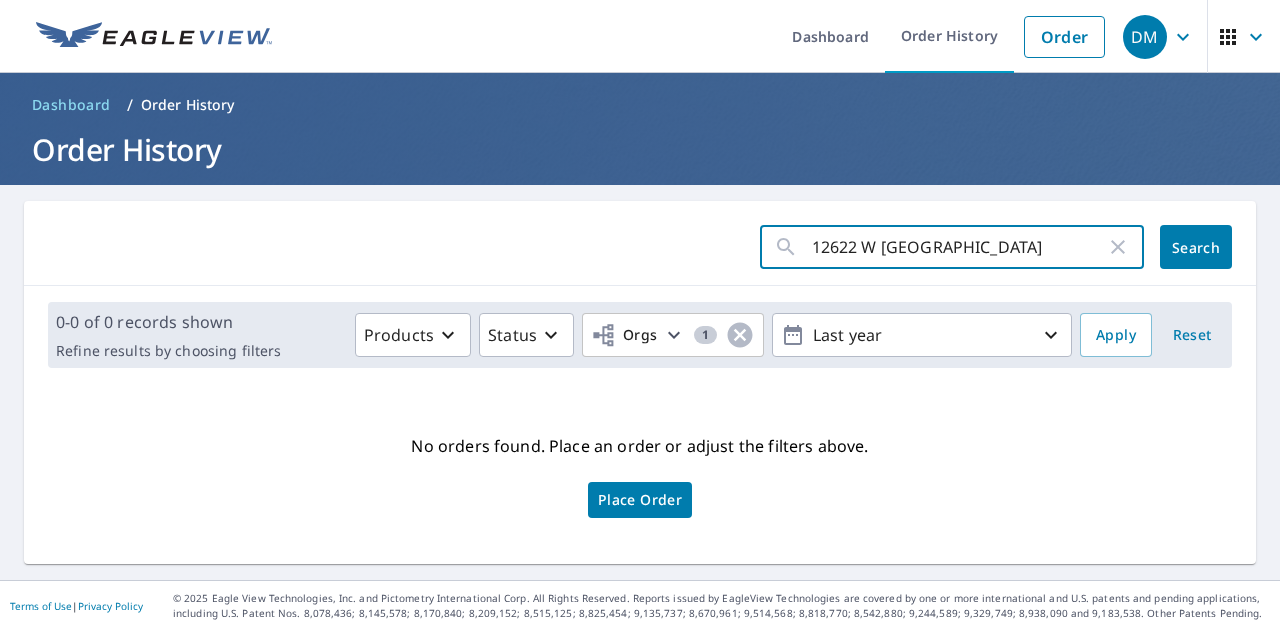type on "12622 W [GEOGRAPHIC_DATA]" 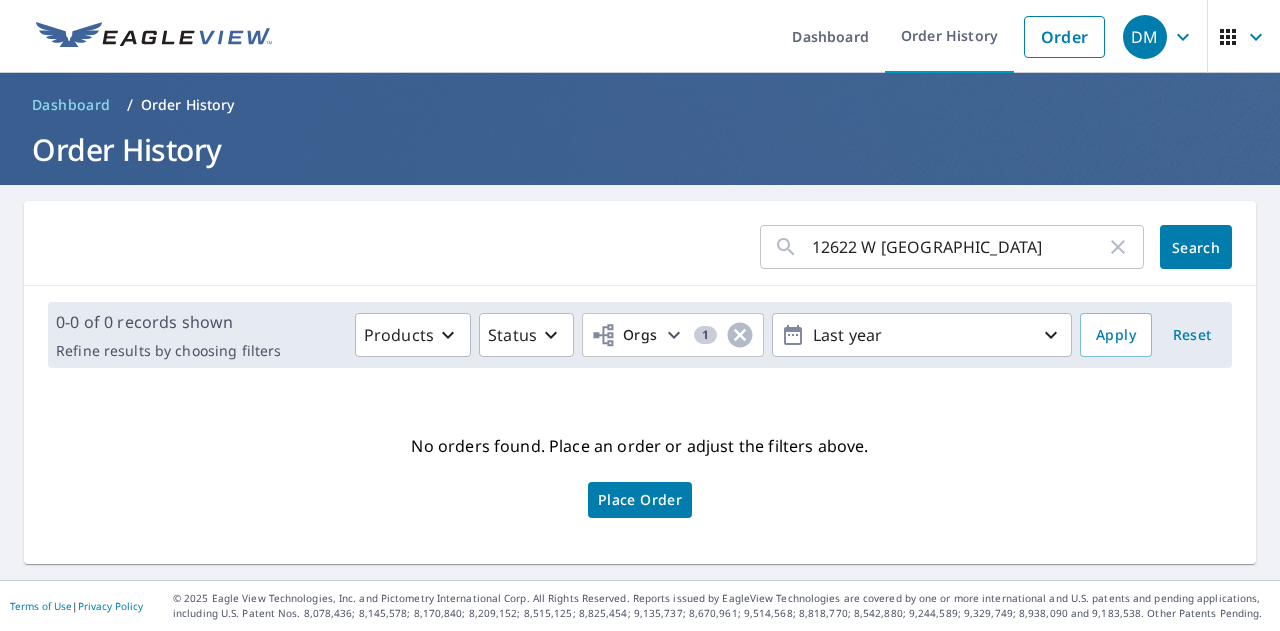 click on "12622 W [GEOGRAPHIC_DATA]" at bounding box center (959, 247) 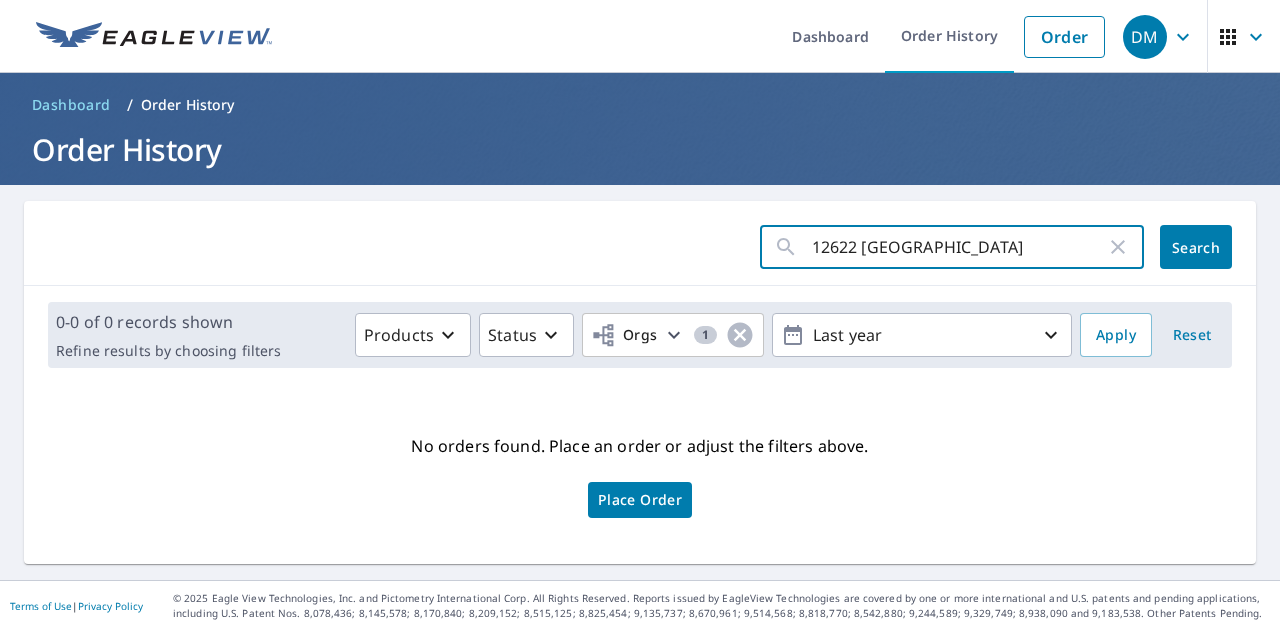 click on "12622 [GEOGRAPHIC_DATA]" at bounding box center [959, 247] 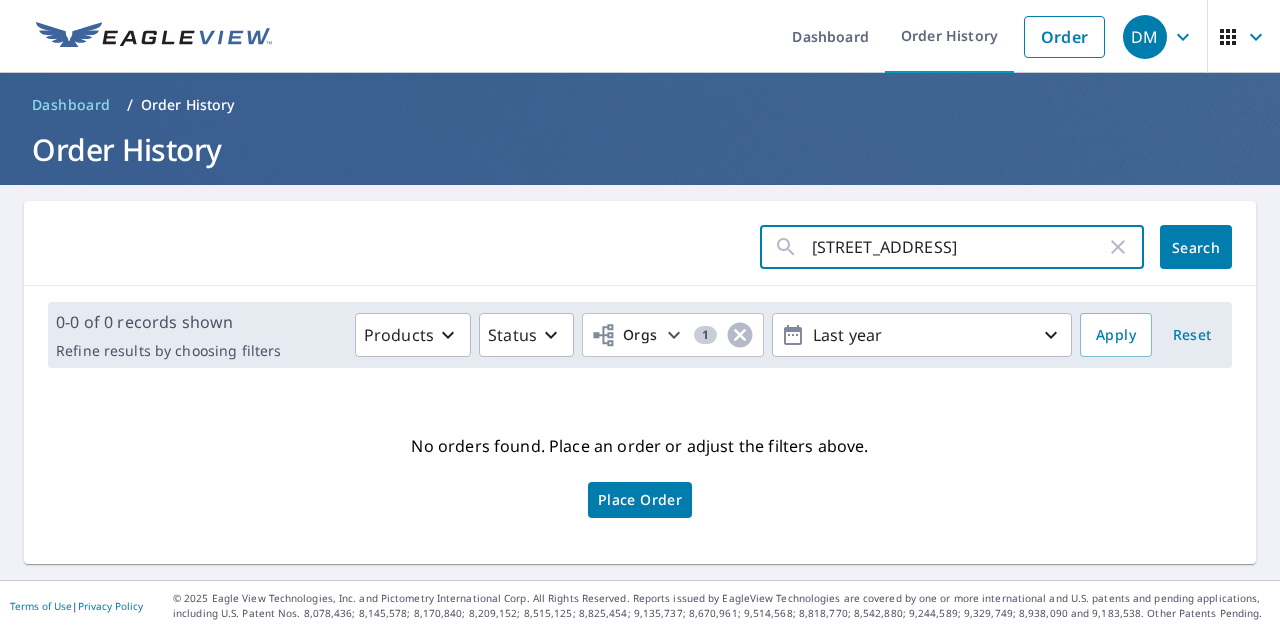 type on "[STREET_ADDRESS]" 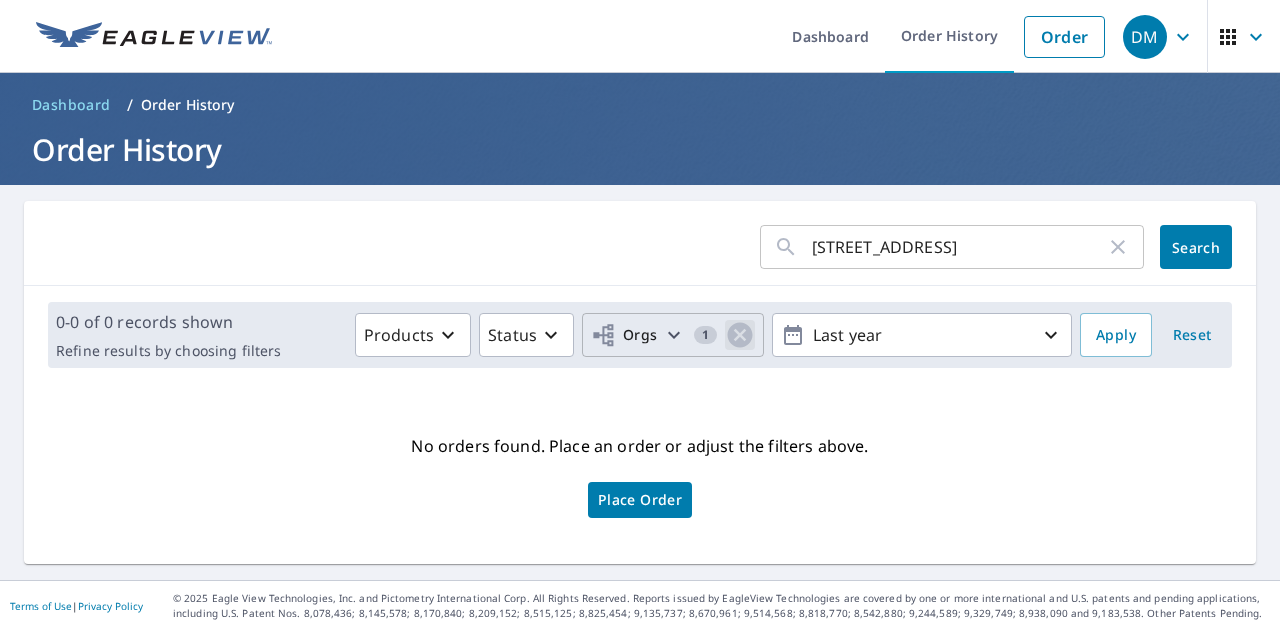 click 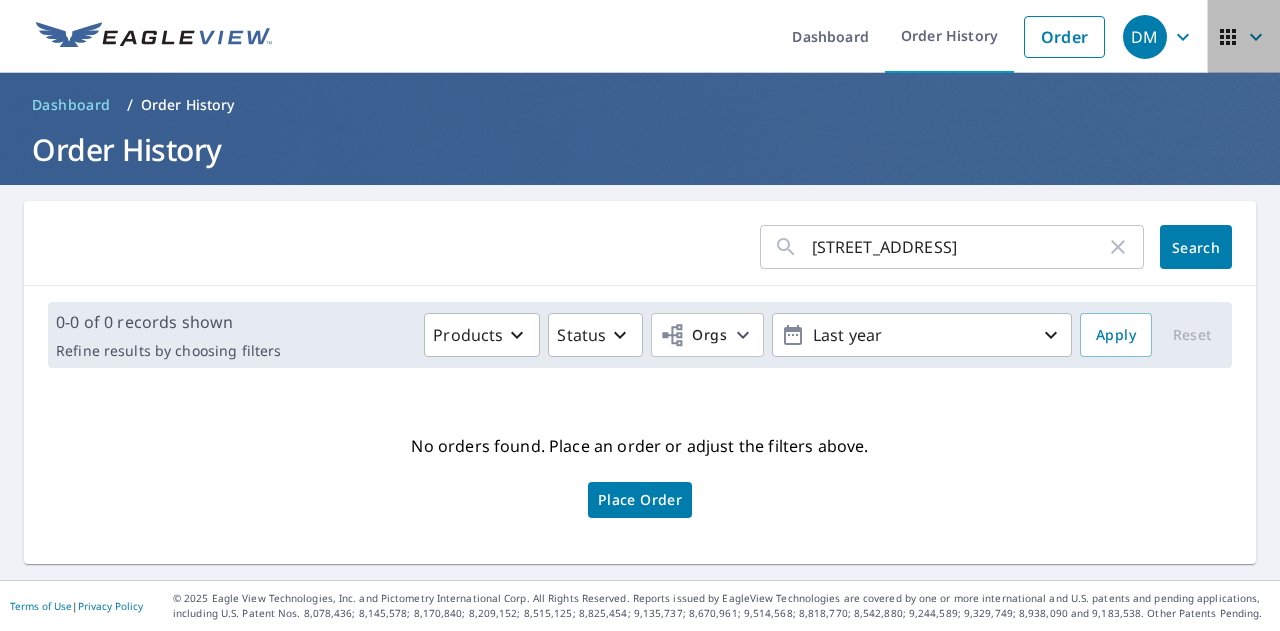 click 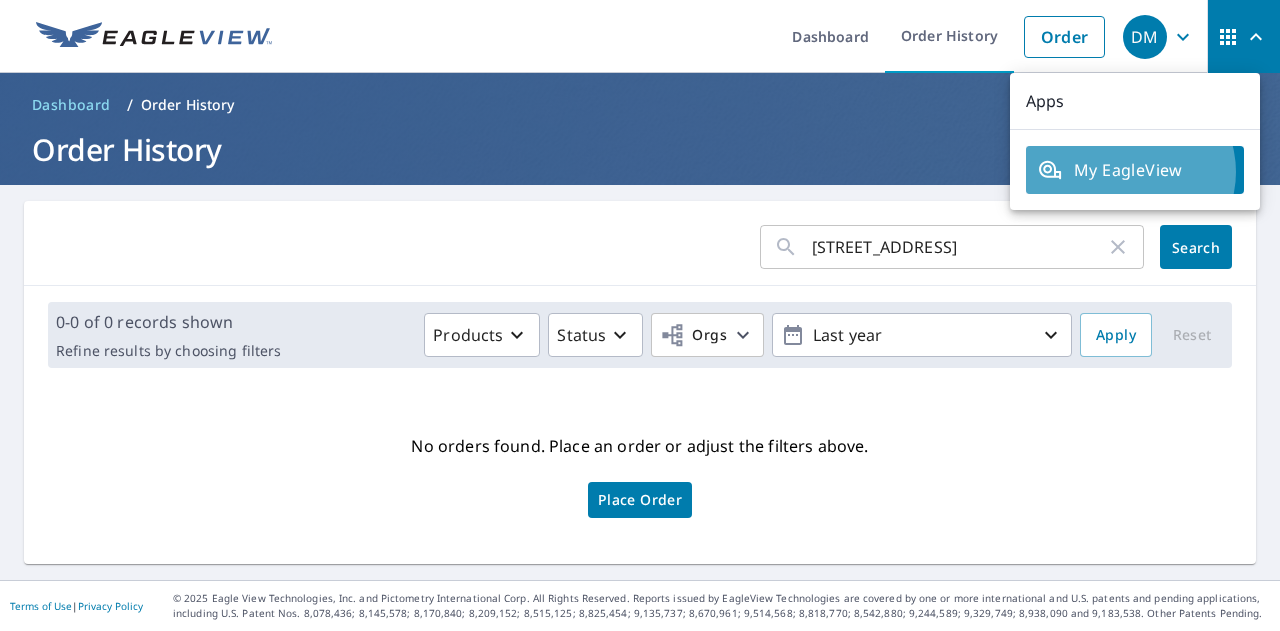 click on "My EagleView" at bounding box center [1135, 170] 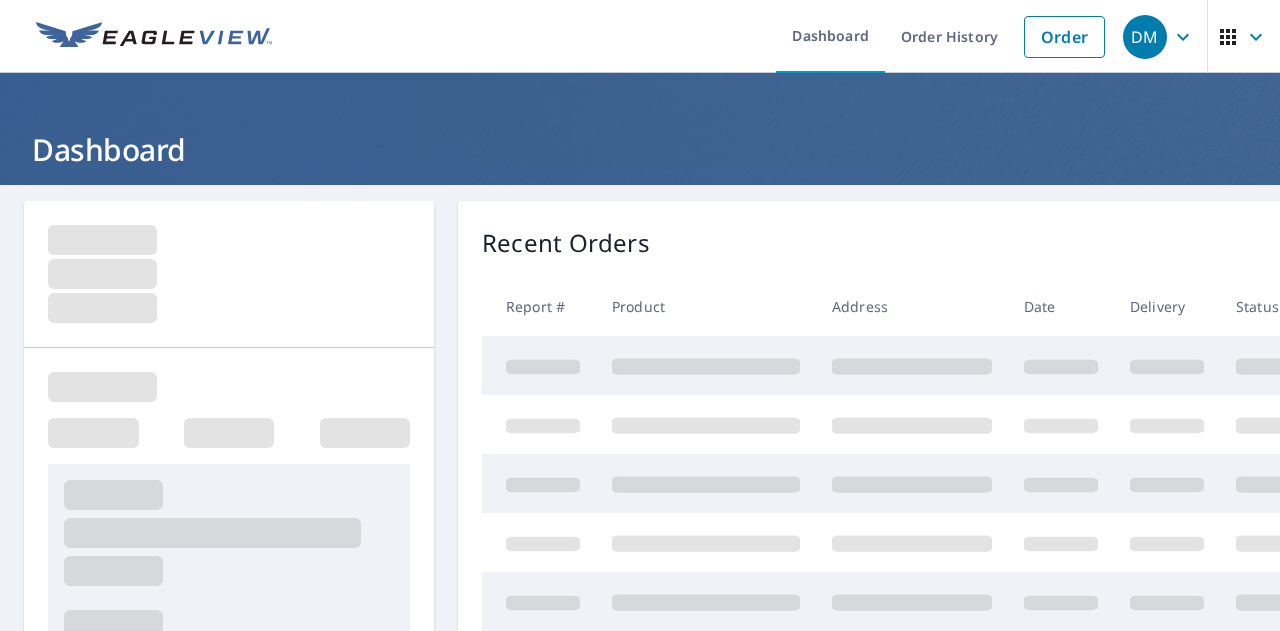 scroll, scrollTop: 0, scrollLeft: 0, axis: both 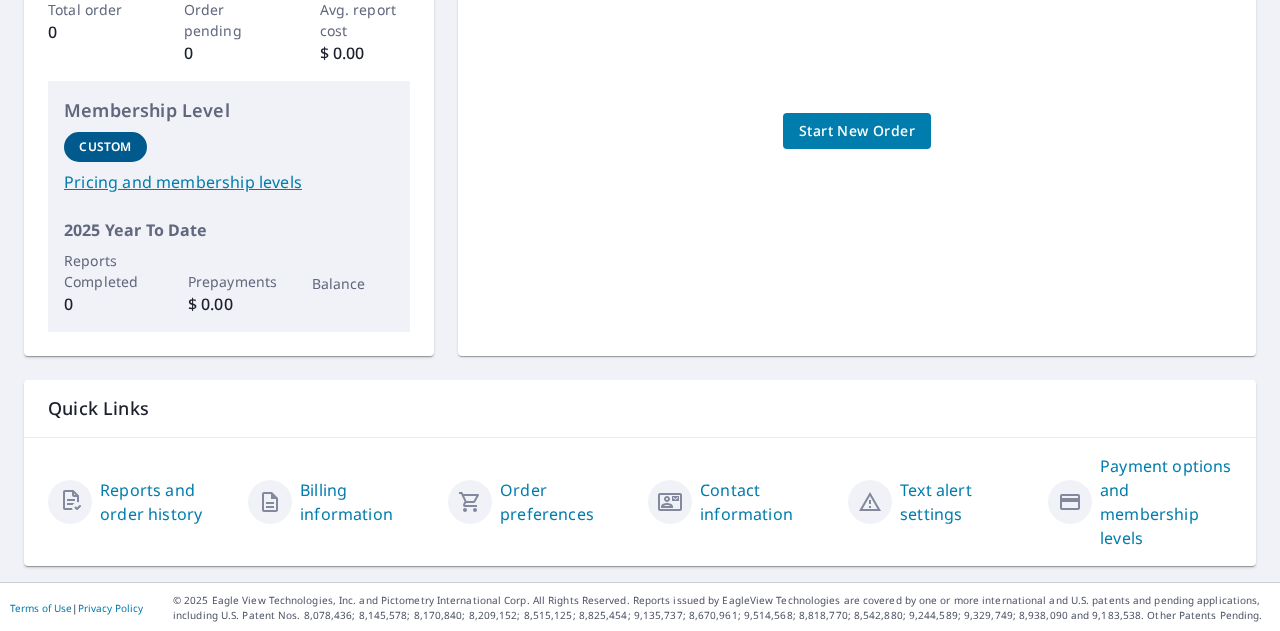 click on "Order preferences" at bounding box center [566, 502] 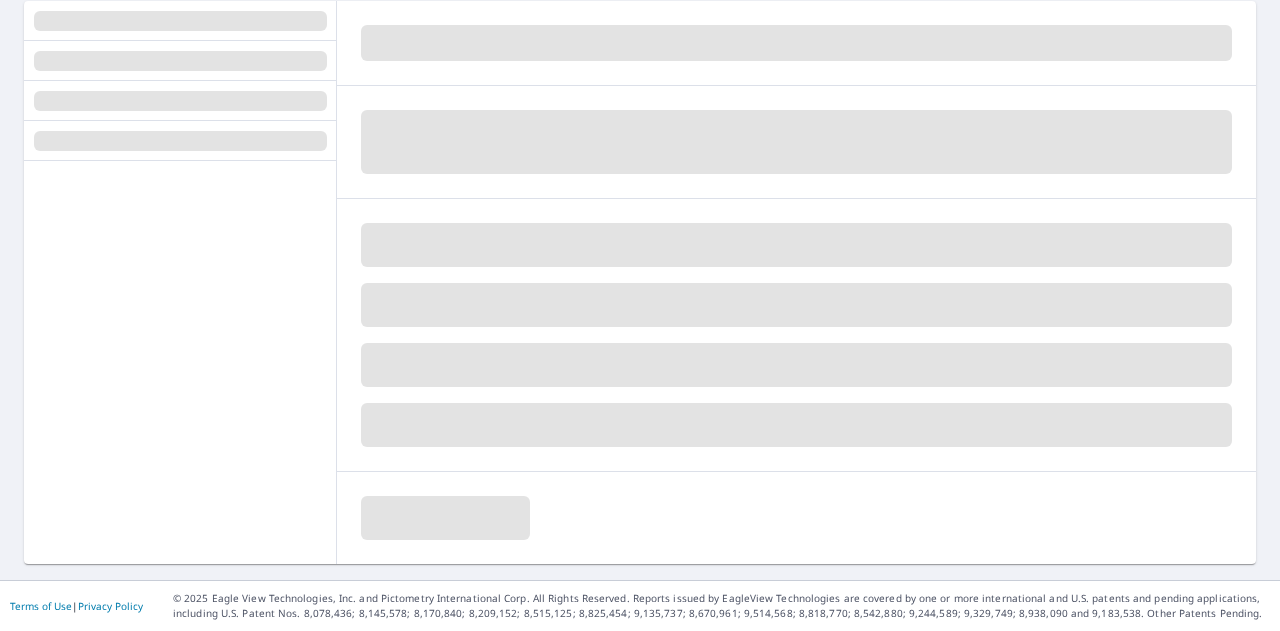 scroll, scrollTop: 198, scrollLeft: 0, axis: vertical 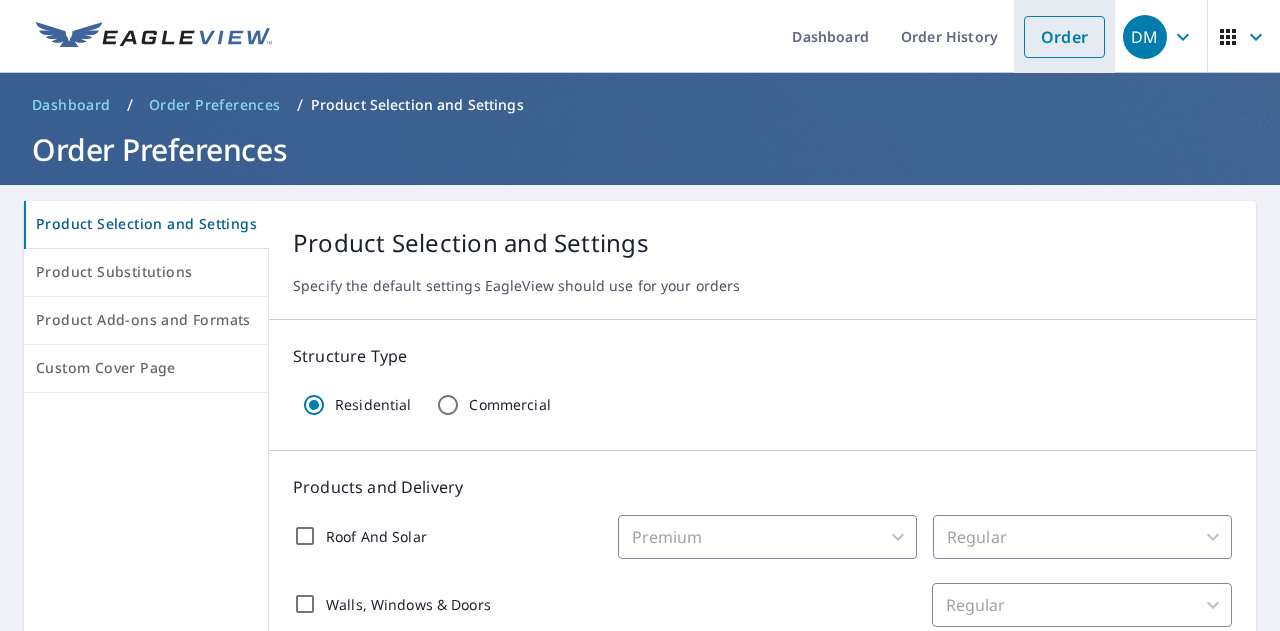 click on "Order" at bounding box center [1064, 37] 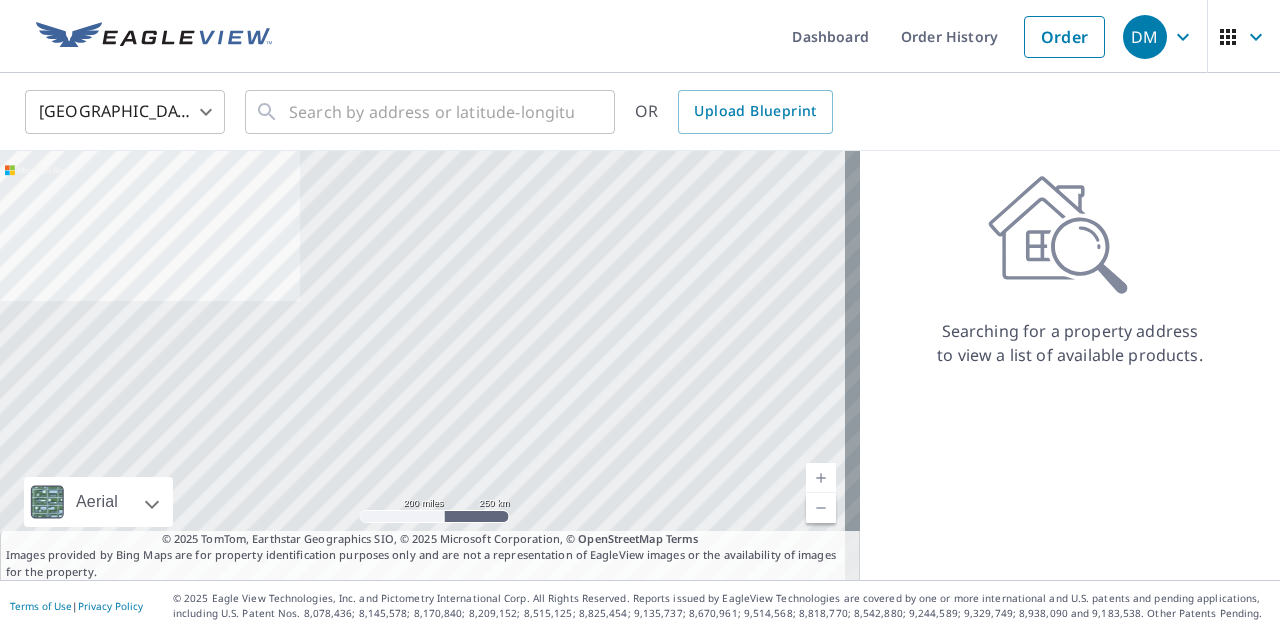 click 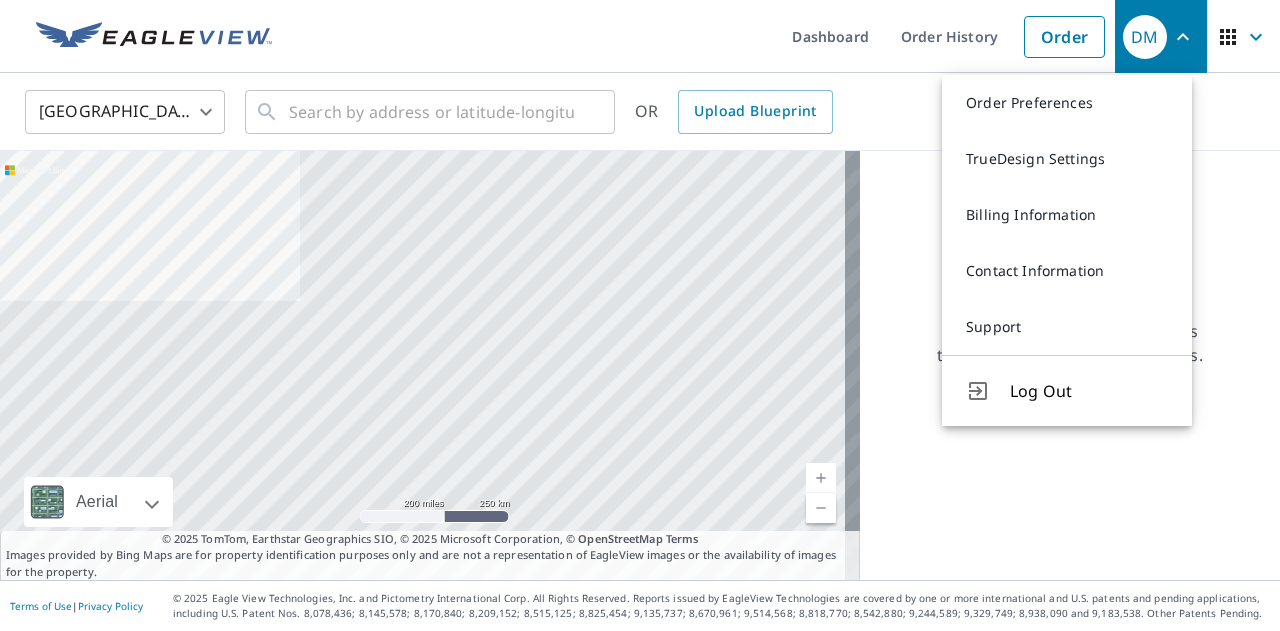 click on "Searching for a property address to view a list of available products." at bounding box center (1070, 365) 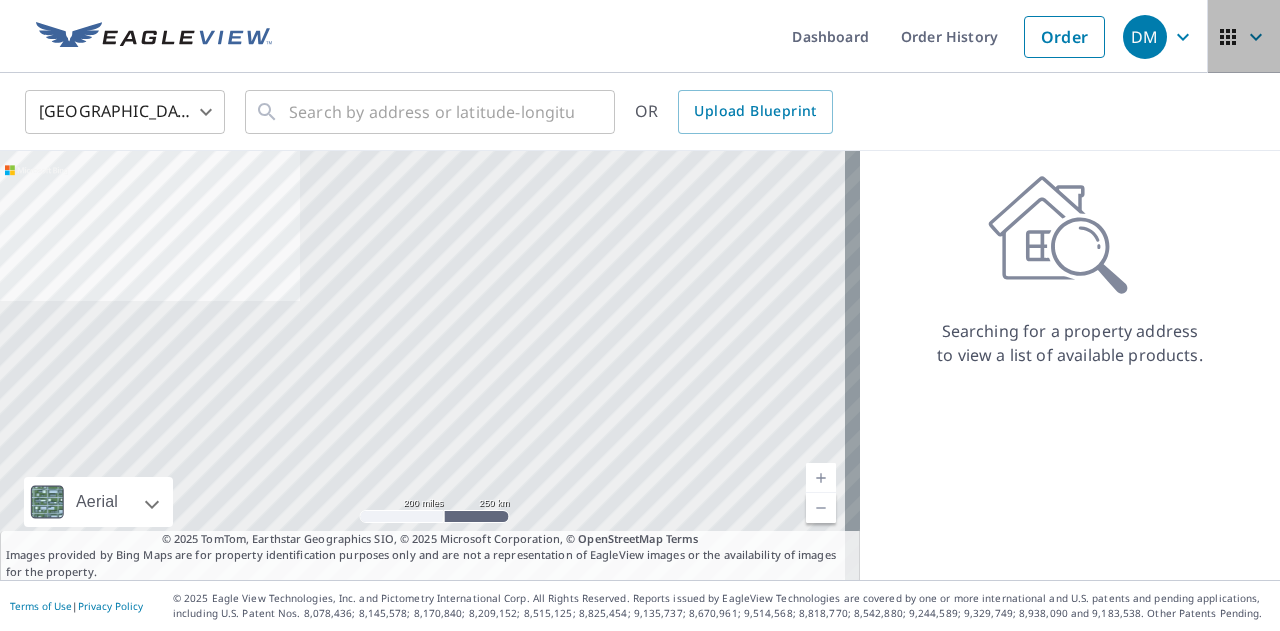 click 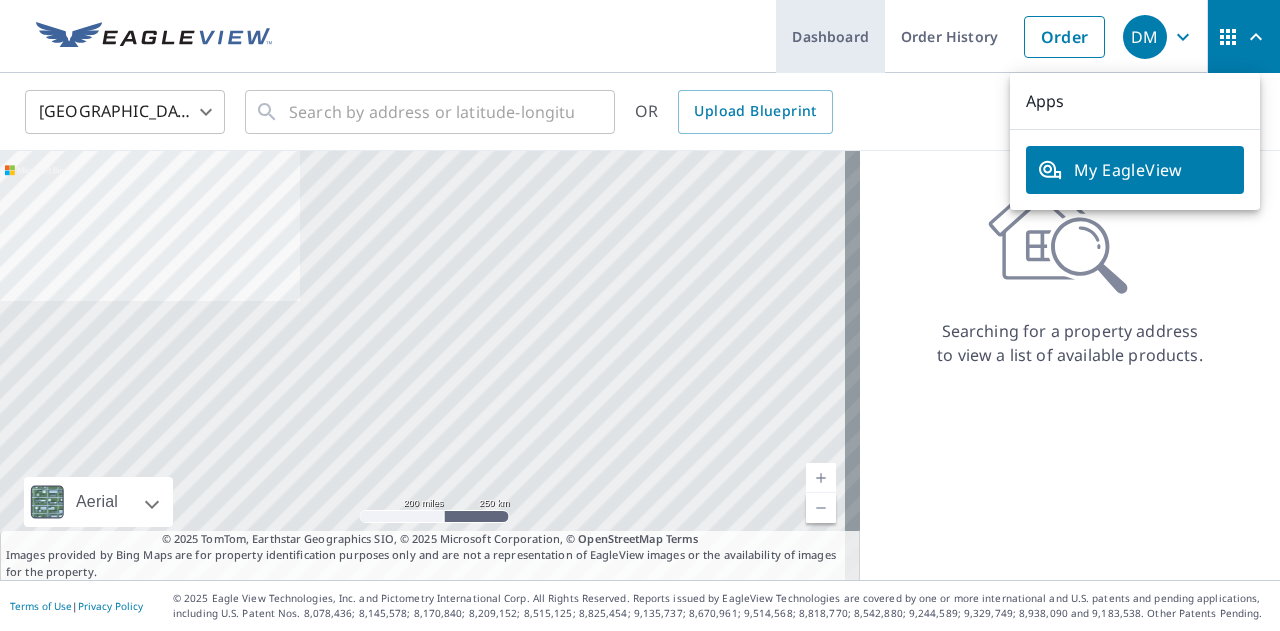 click on "Dashboard" at bounding box center (830, 36) 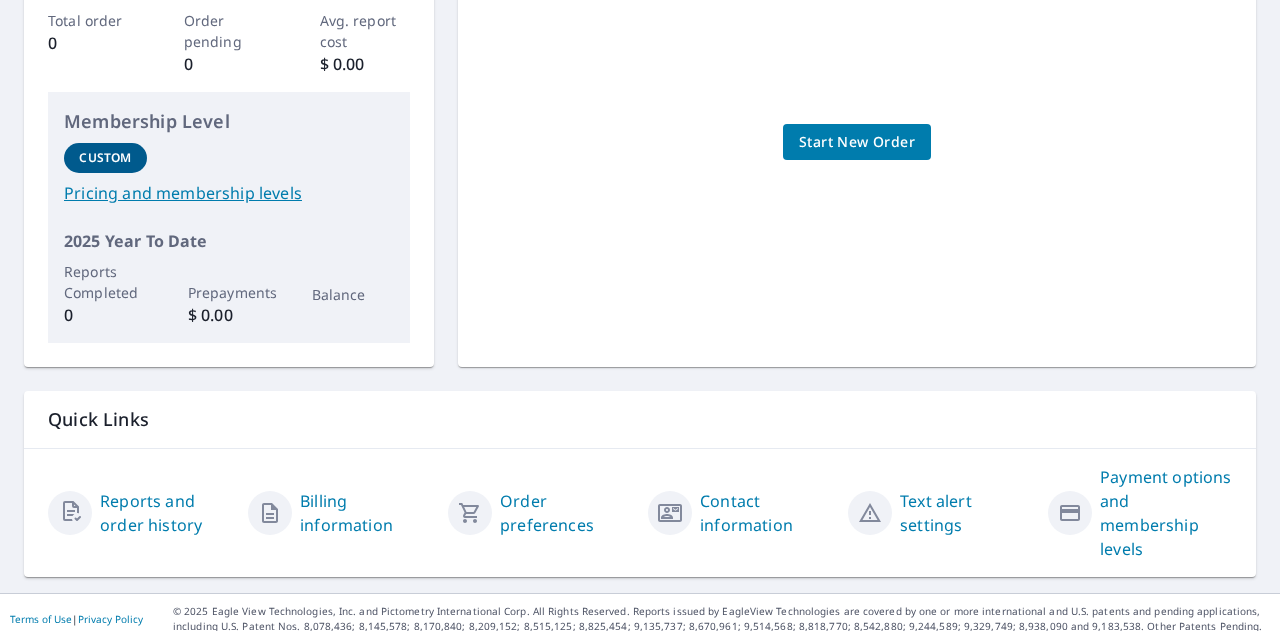 scroll, scrollTop: 387, scrollLeft: 0, axis: vertical 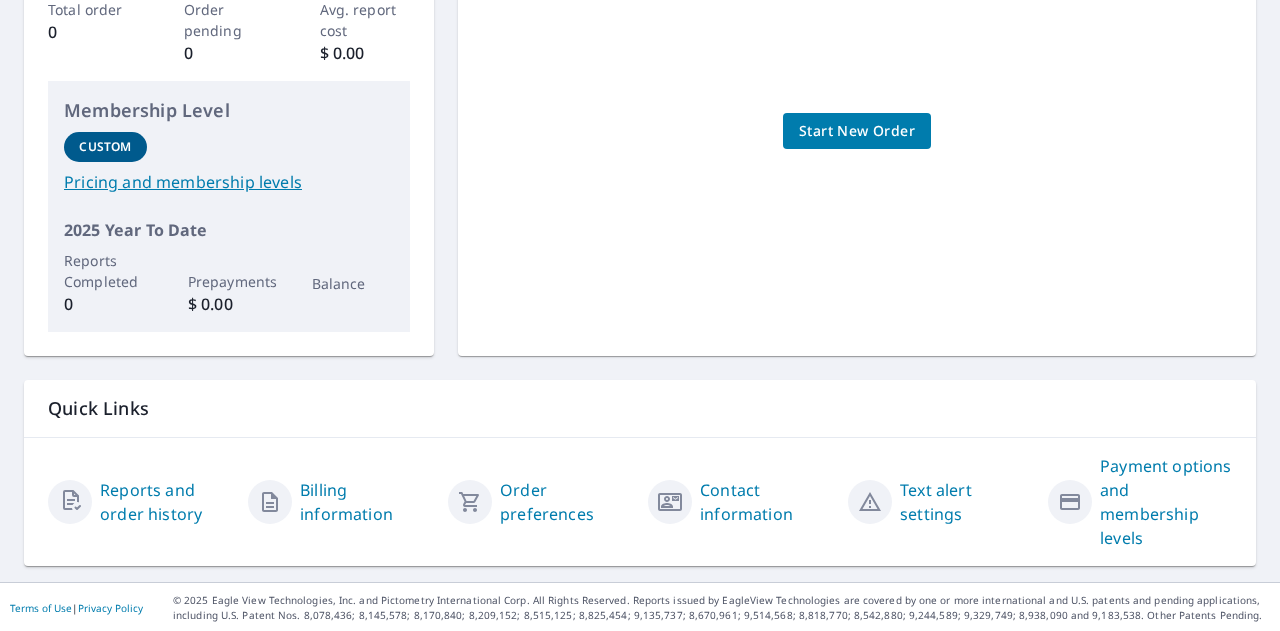 click on "Reports and order history" at bounding box center [166, 502] 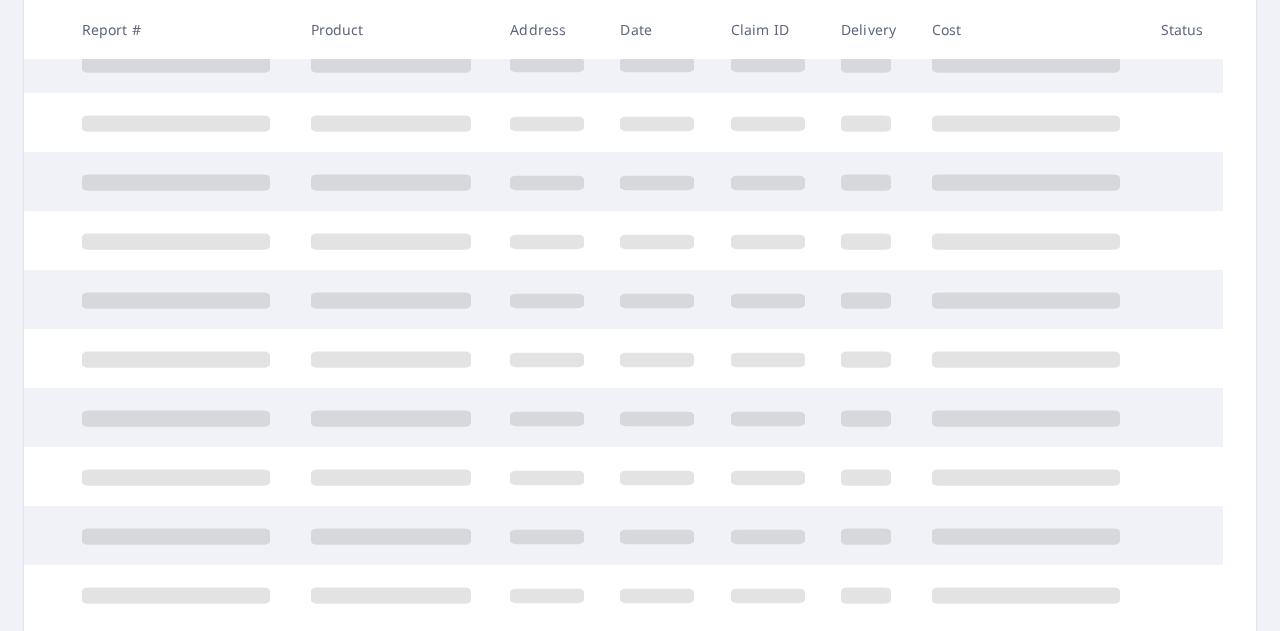 scroll, scrollTop: 0, scrollLeft: 0, axis: both 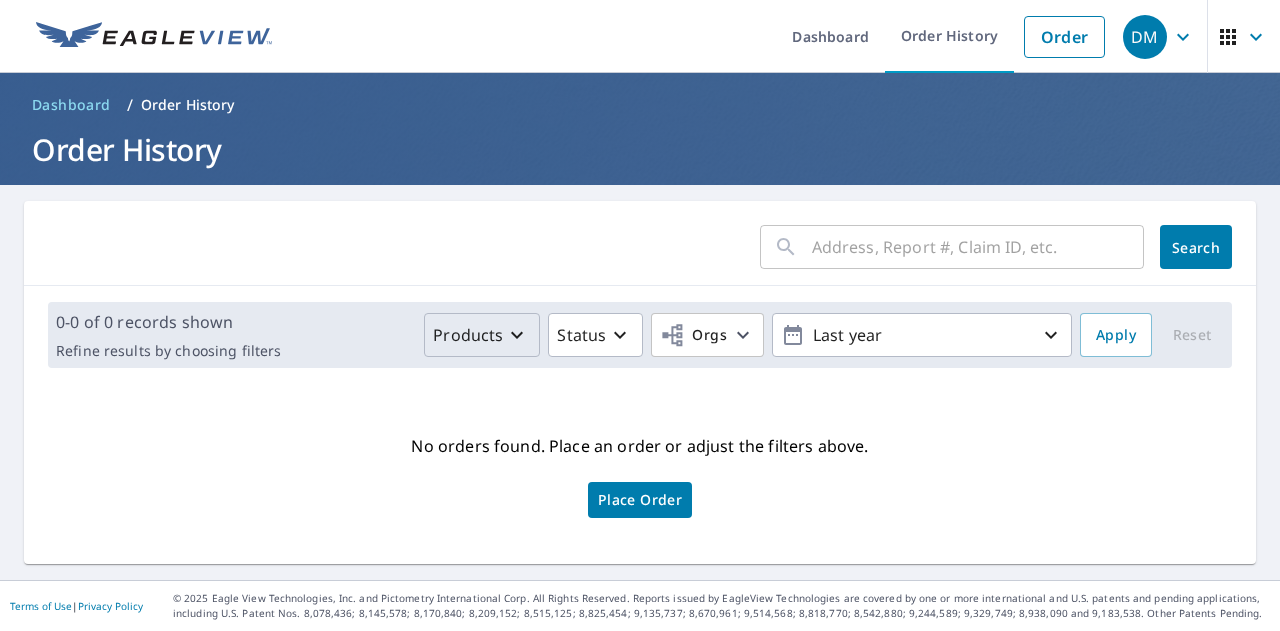 click 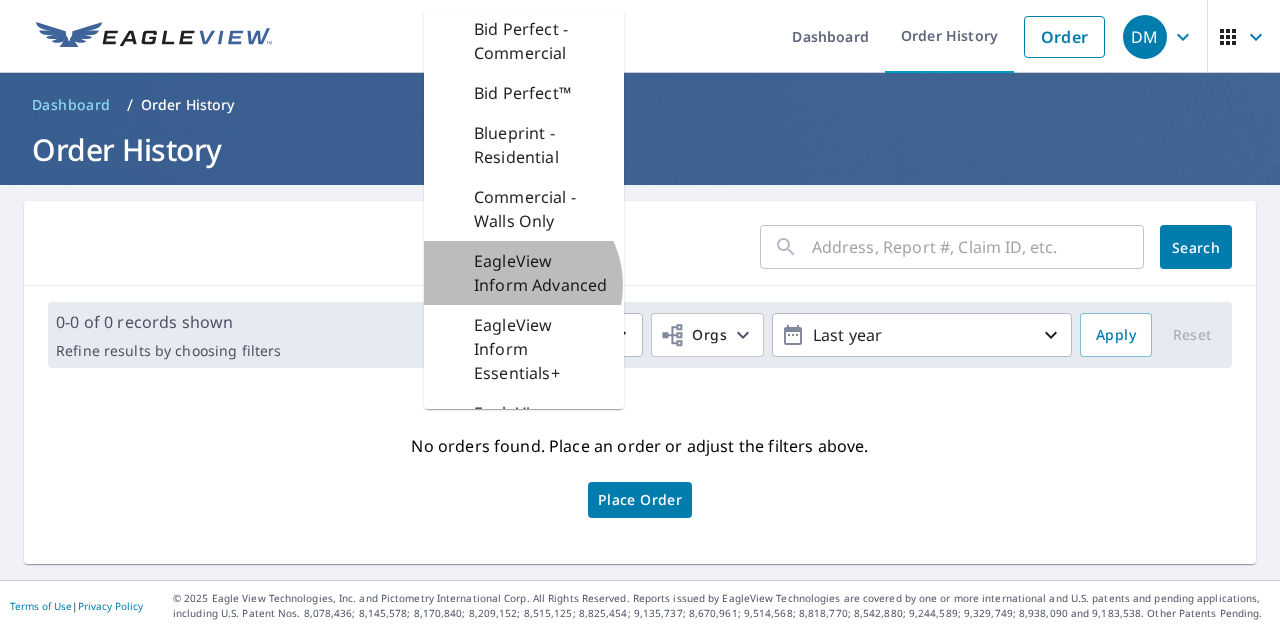 click on "EagleView Inform Advanced" at bounding box center (541, 273) 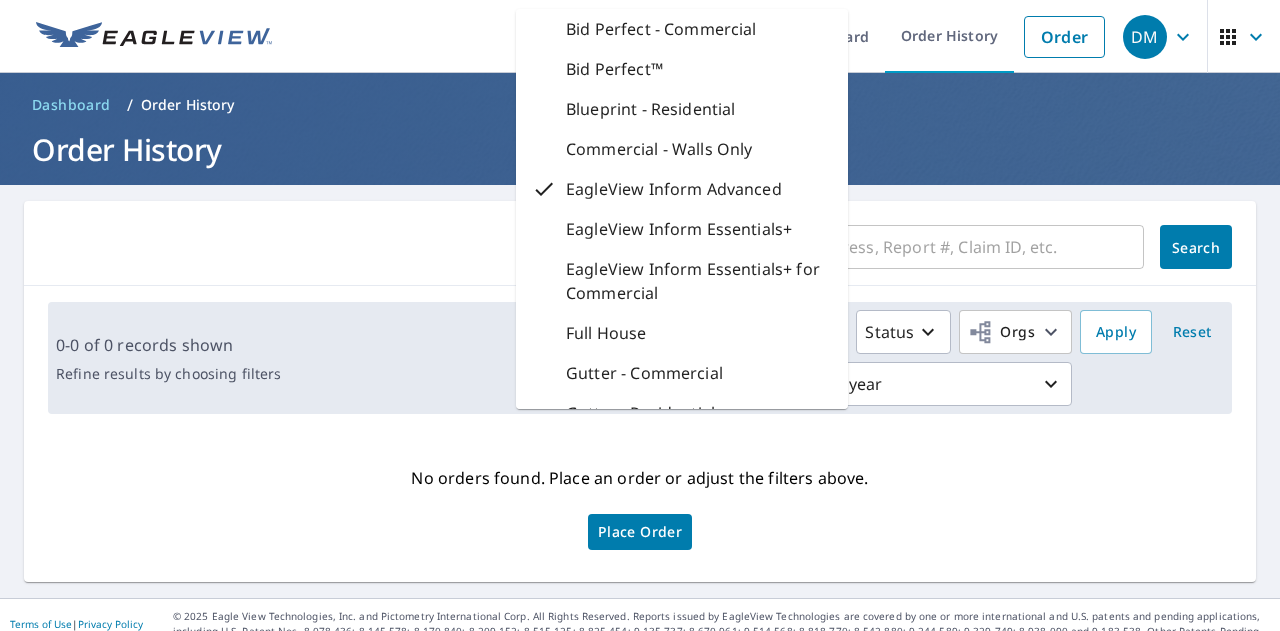 click on "No orders found. Place an order or adjust the filters above. Place Order" at bounding box center (640, 506) 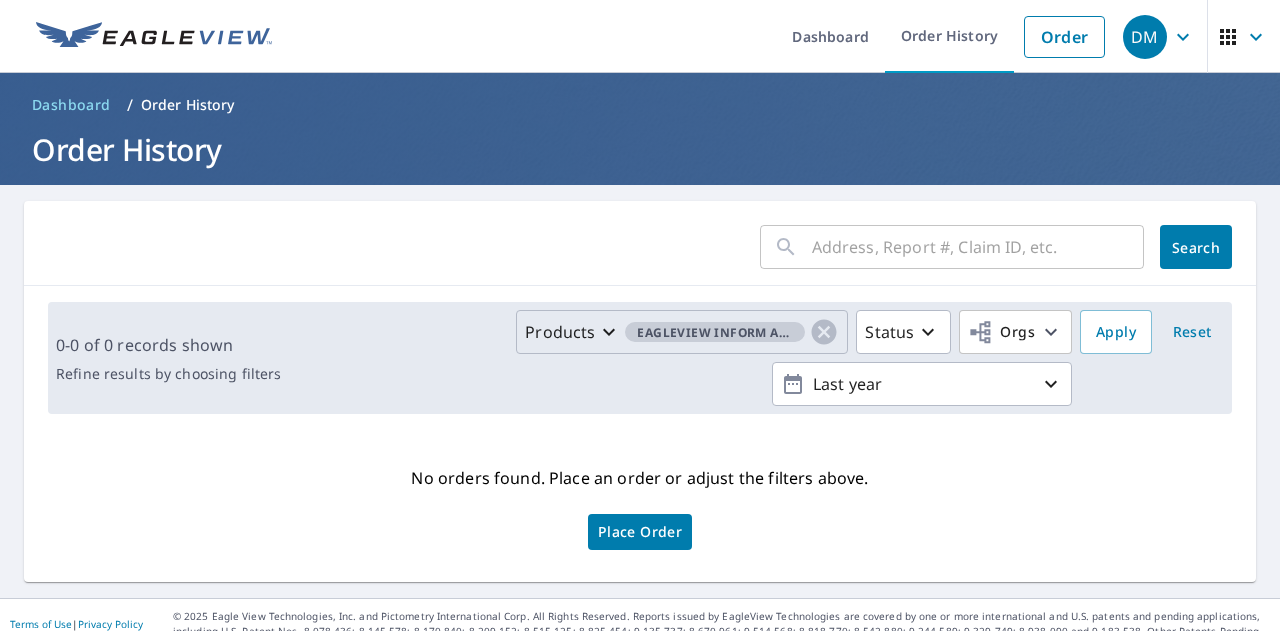 click at bounding box center (978, 247) 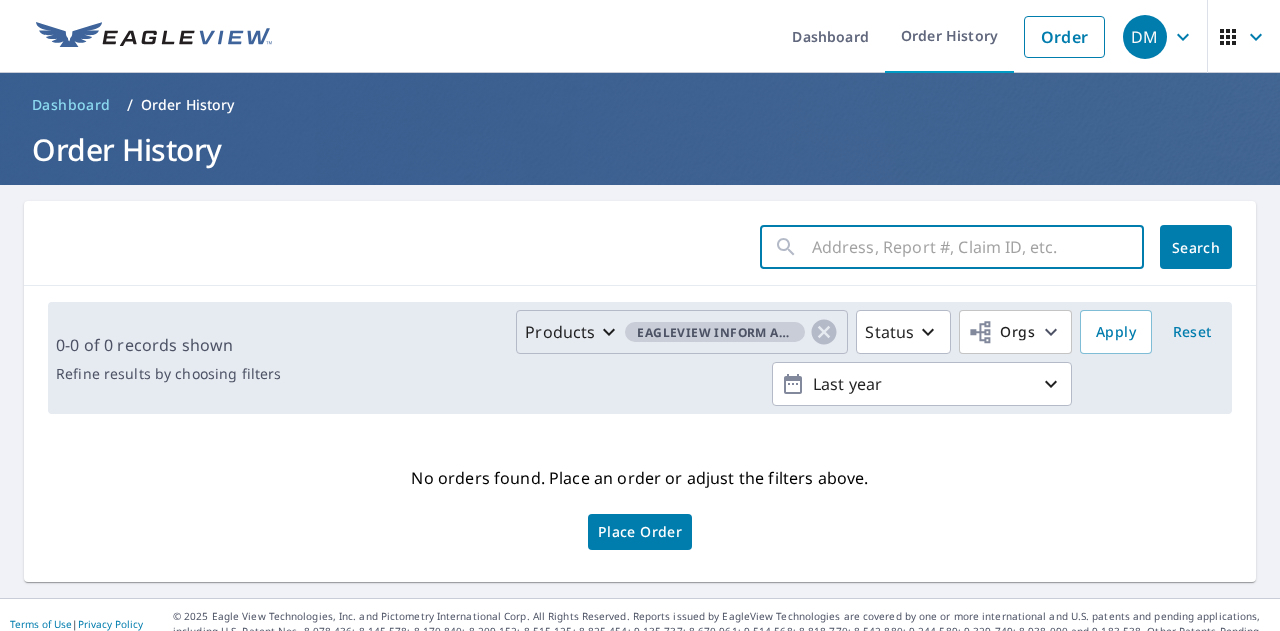 type on "[STREET_ADDRESS]" 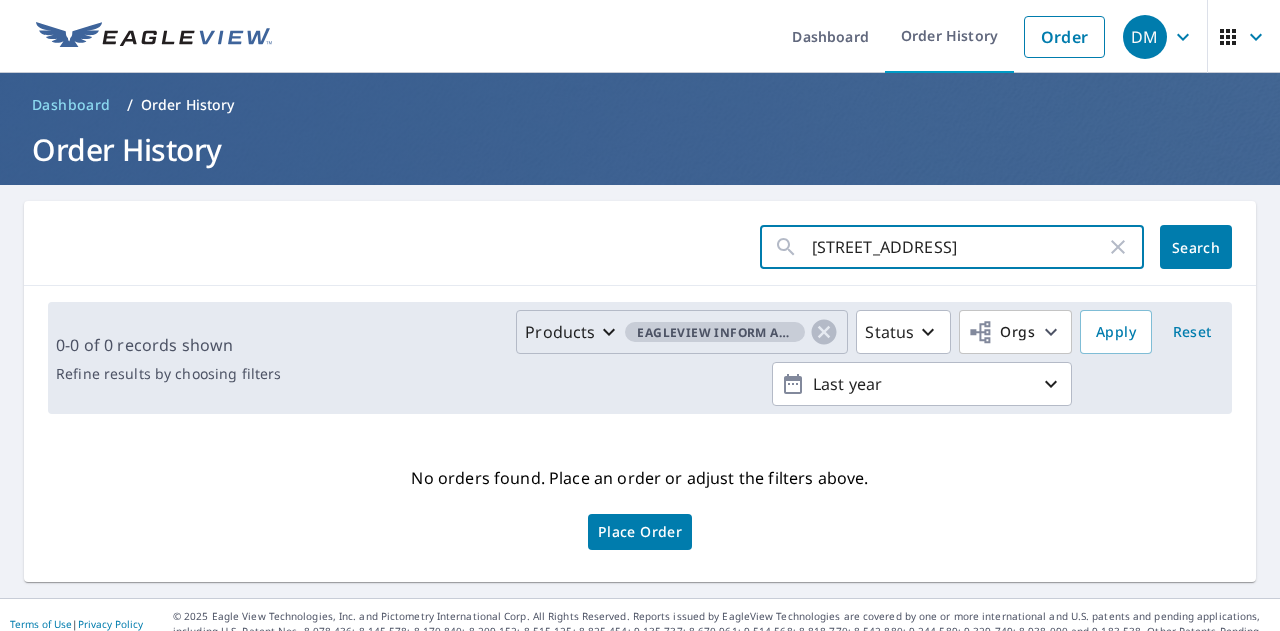 click on "Search" at bounding box center (1196, 247) 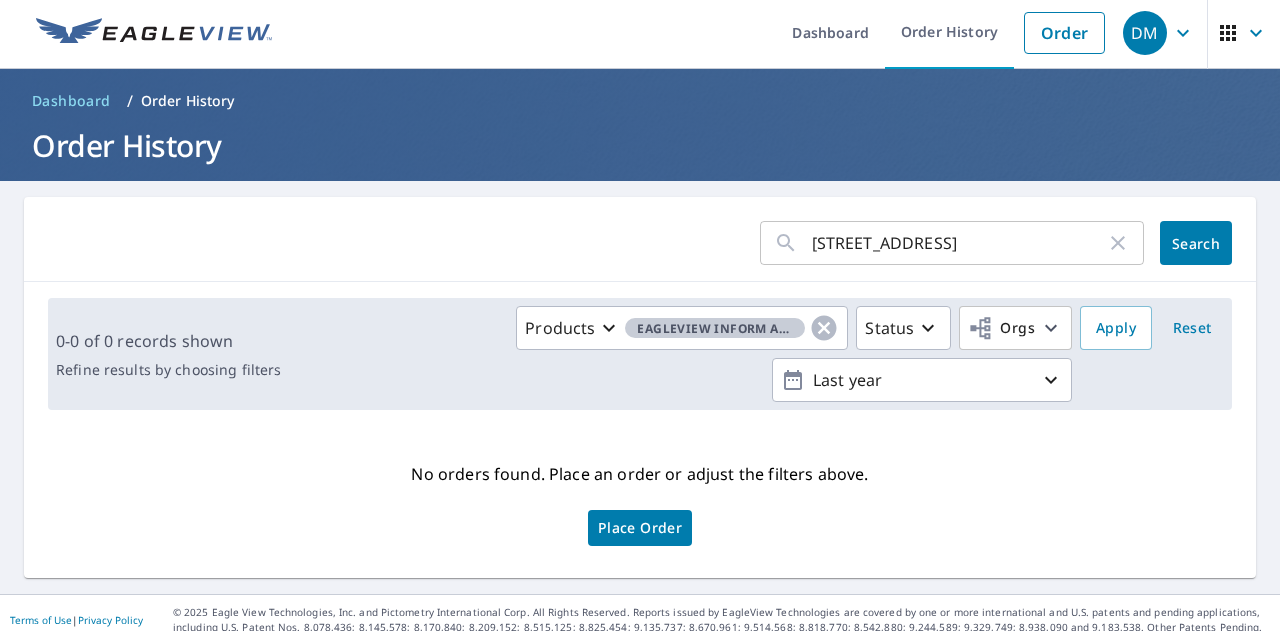 scroll, scrollTop: 0, scrollLeft: 0, axis: both 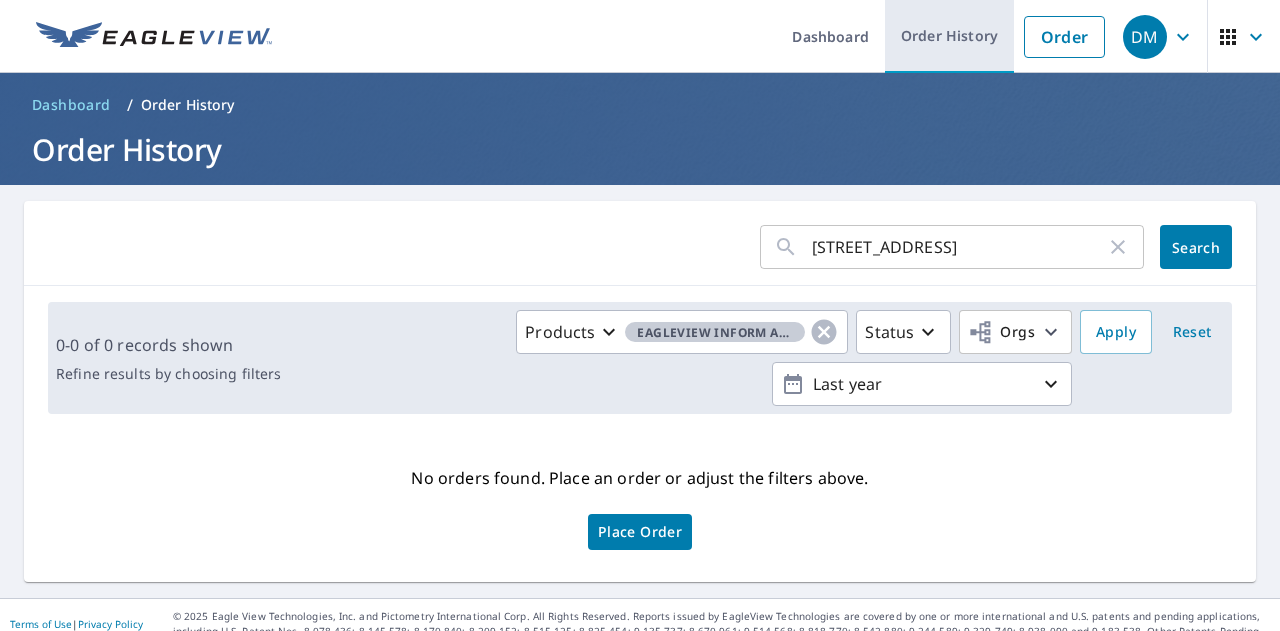 click on "Order History" at bounding box center (949, 36) 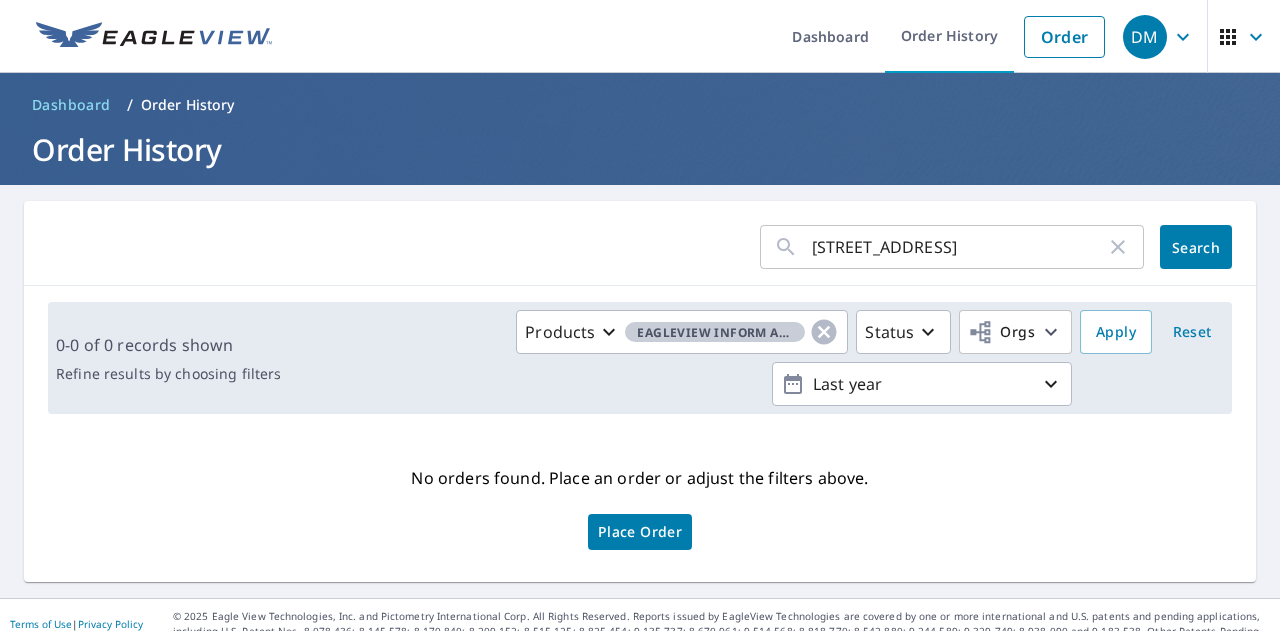 click 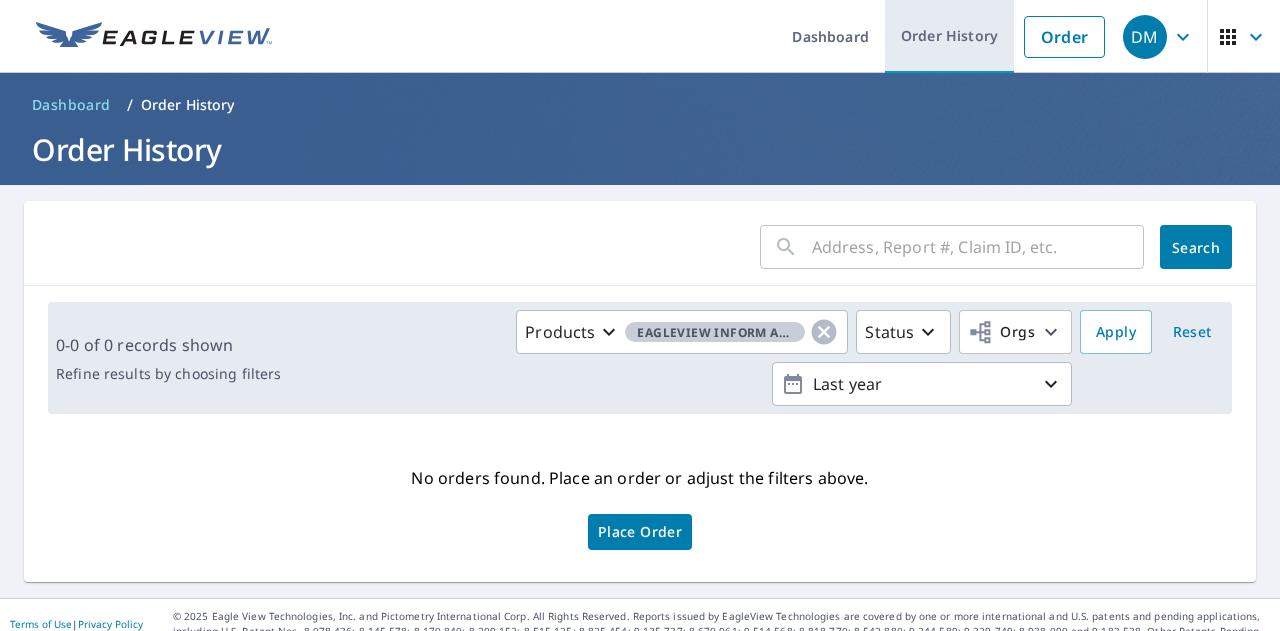 click on "Order History" at bounding box center (949, 36) 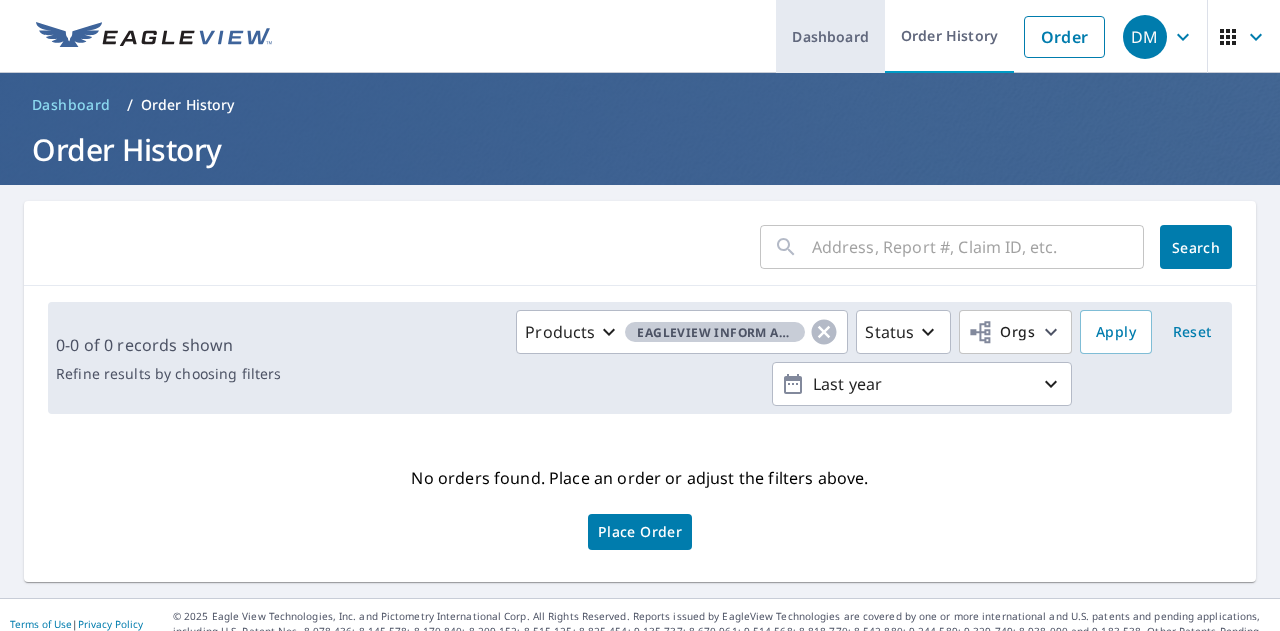 click on "Dashboard" at bounding box center (830, 36) 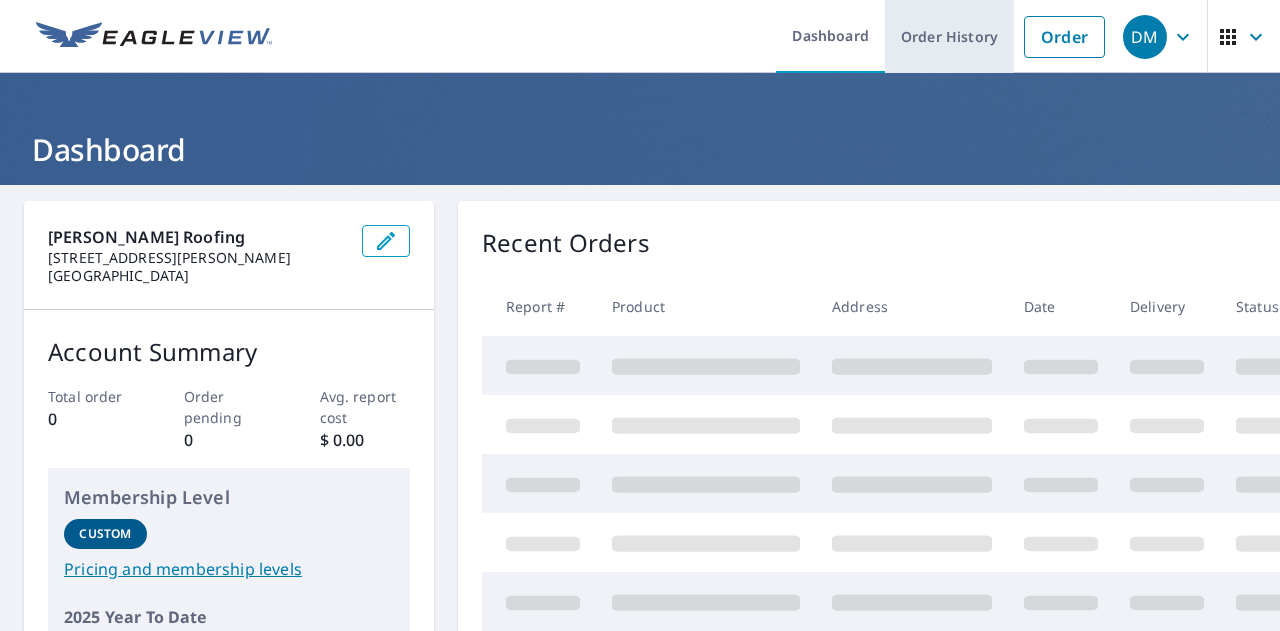 click on "Order History" at bounding box center [949, 36] 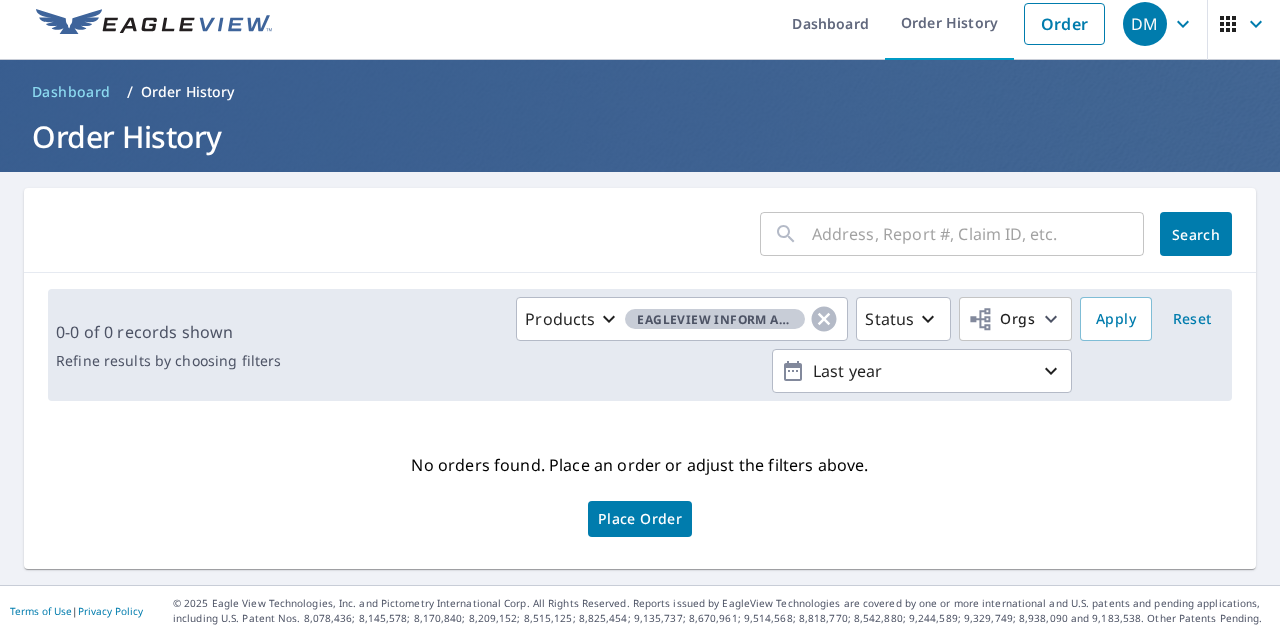 scroll, scrollTop: 17, scrollLeft: 0, axis: vertical 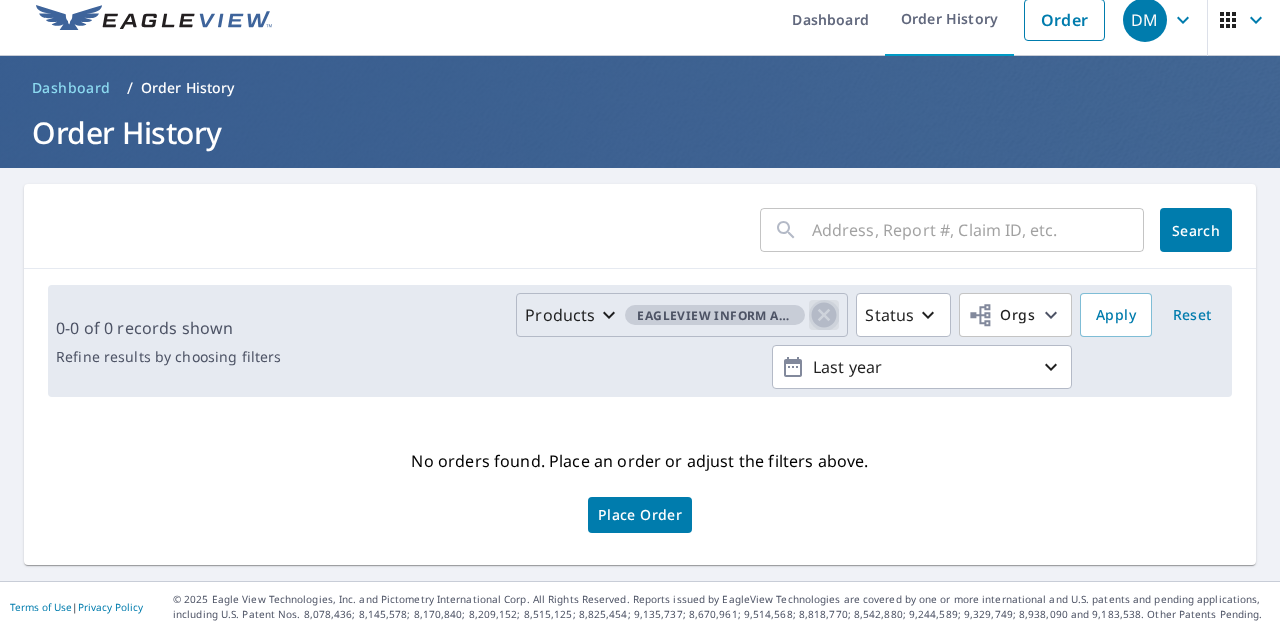click 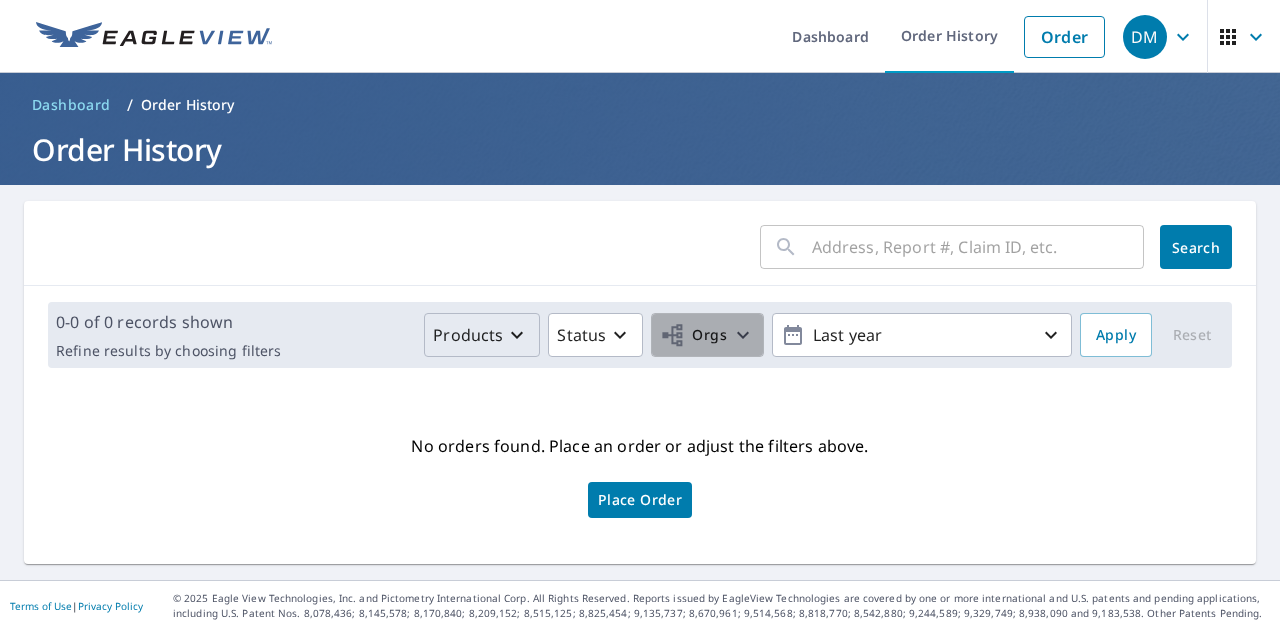 click 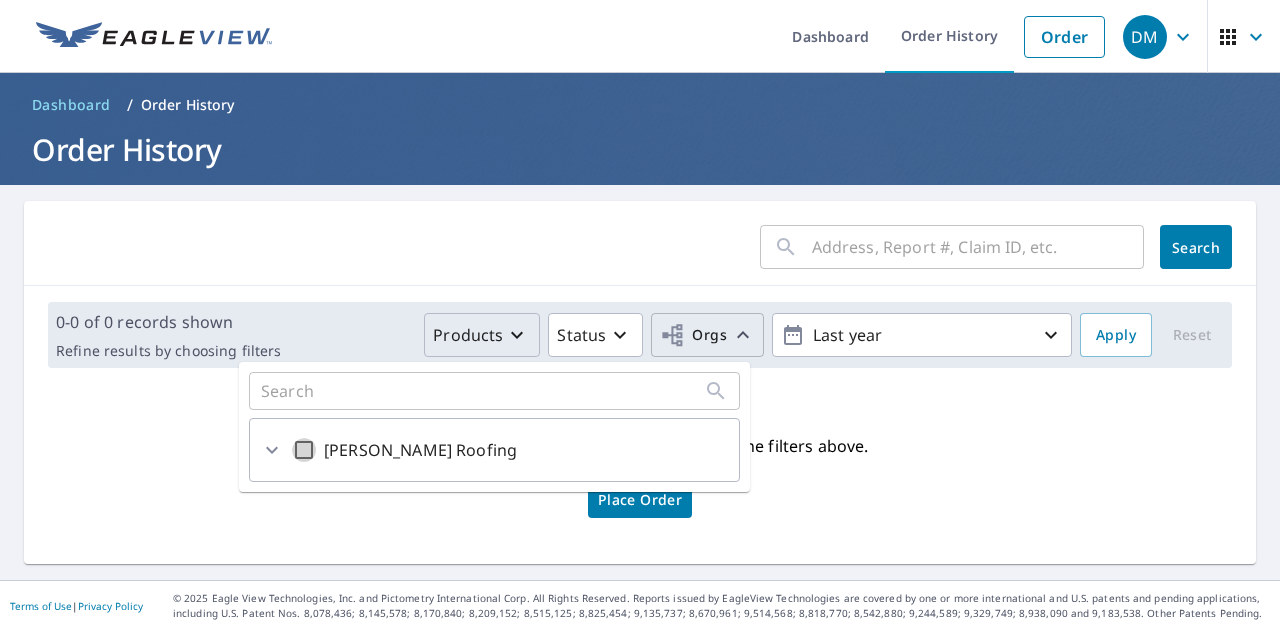 click on "[PERSON_NAME] Roofing" at bounding box center (304, 450) 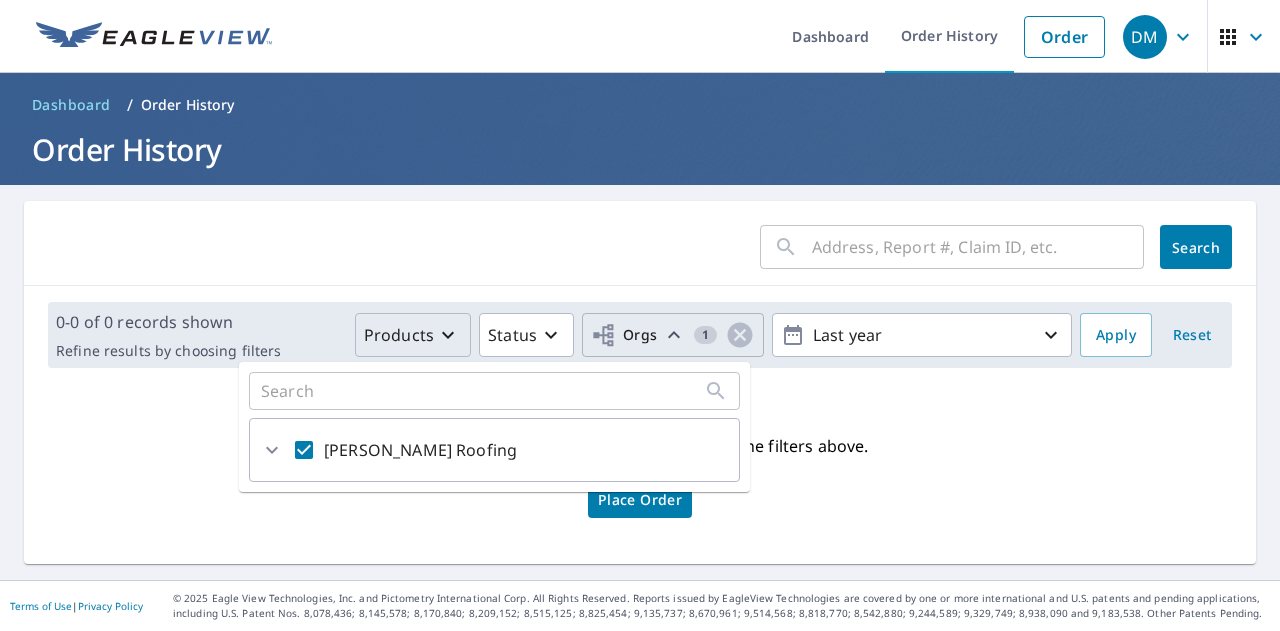 click on "No orders found. Place an order or adjust the filters above. Place Order" at bounding box center [640, 474] 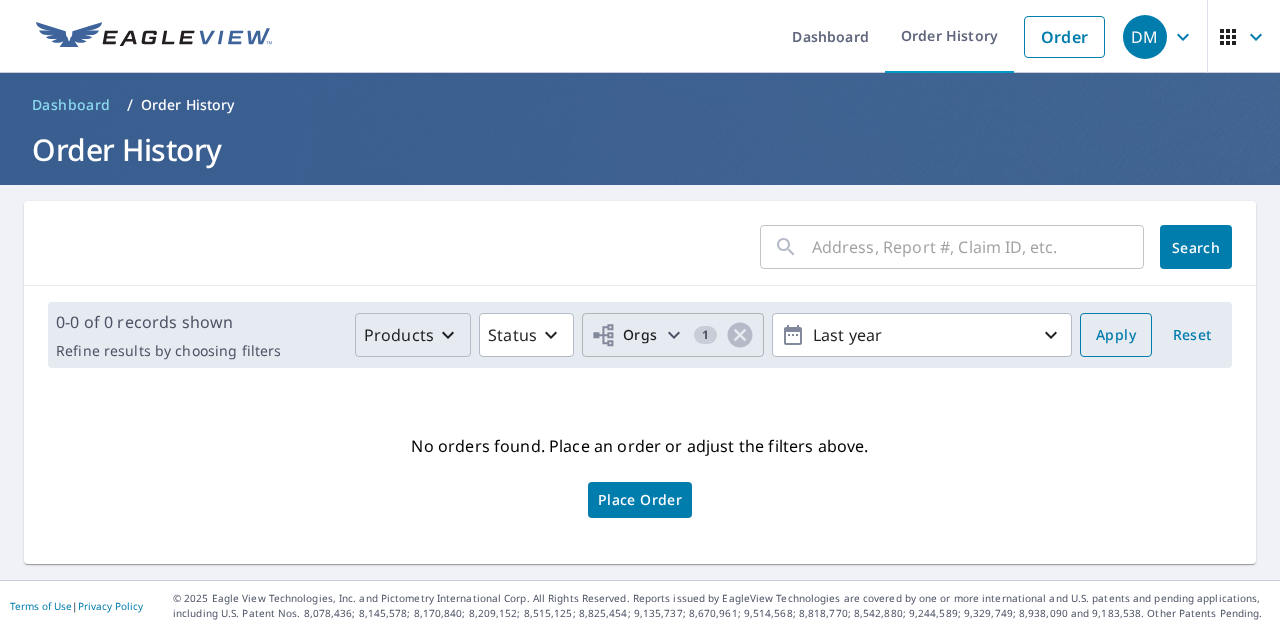 click on "Apply" at bounding box center [1116, 335] 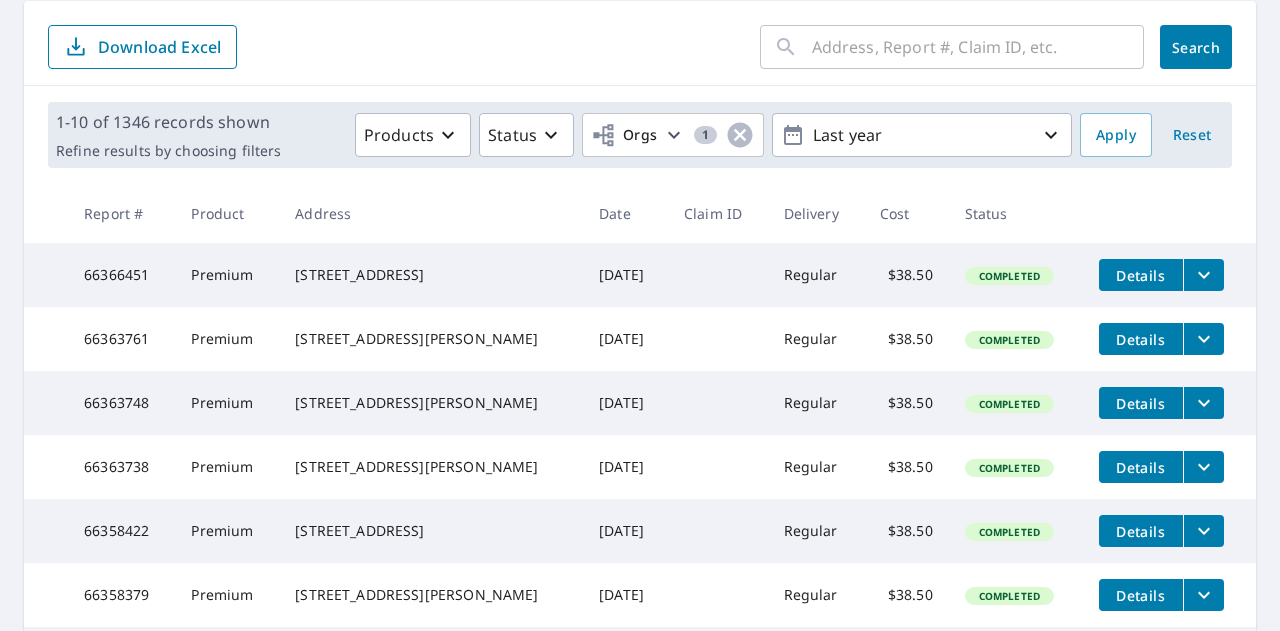 scroll, scrollTop: 300, scrollLeft: 0, axis: vertical 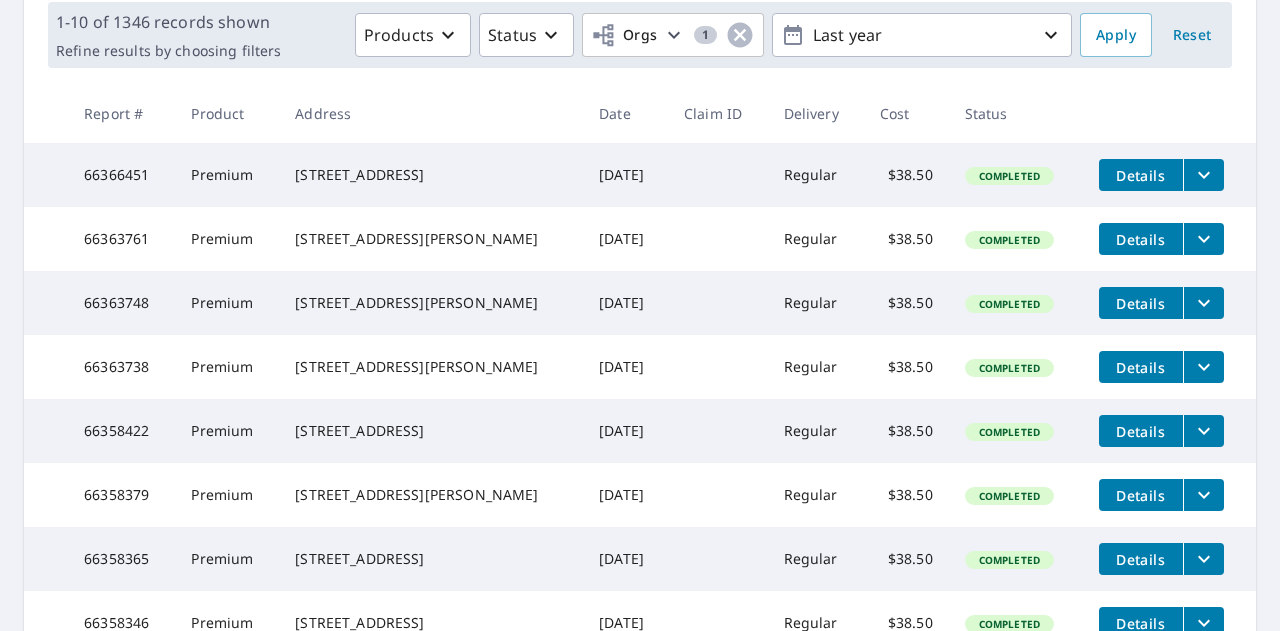 click 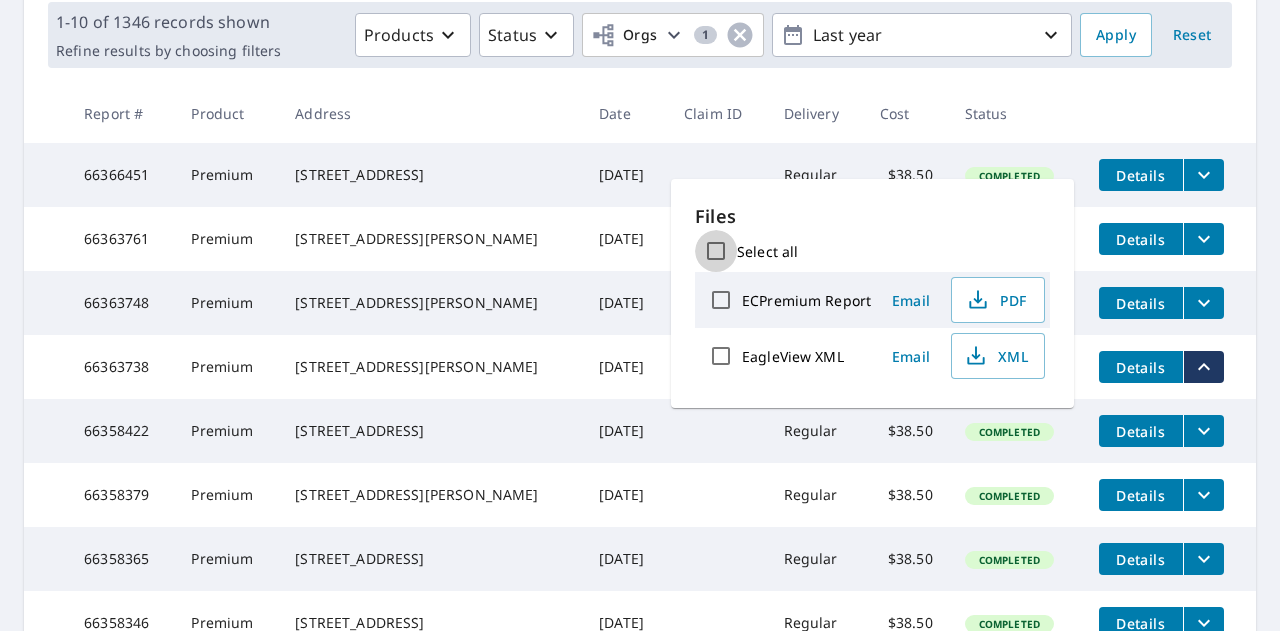 click on "Select all" at bounding box center [716, 251] 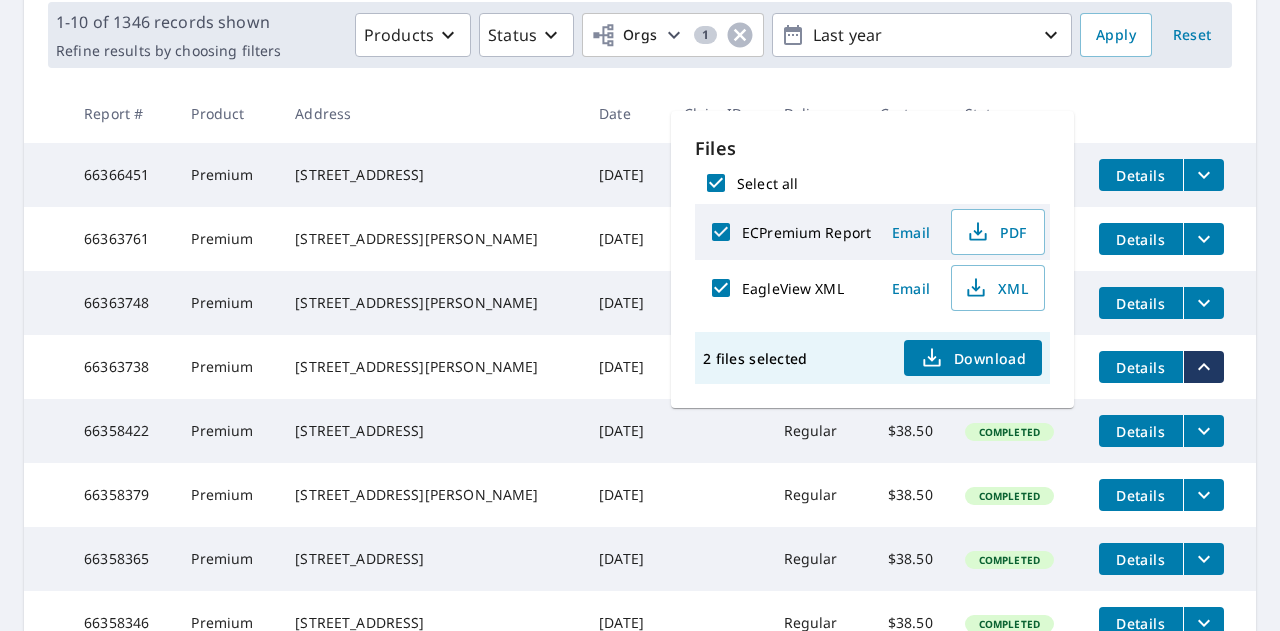 click on "EagleView XML" at bounding box center (721, 288) 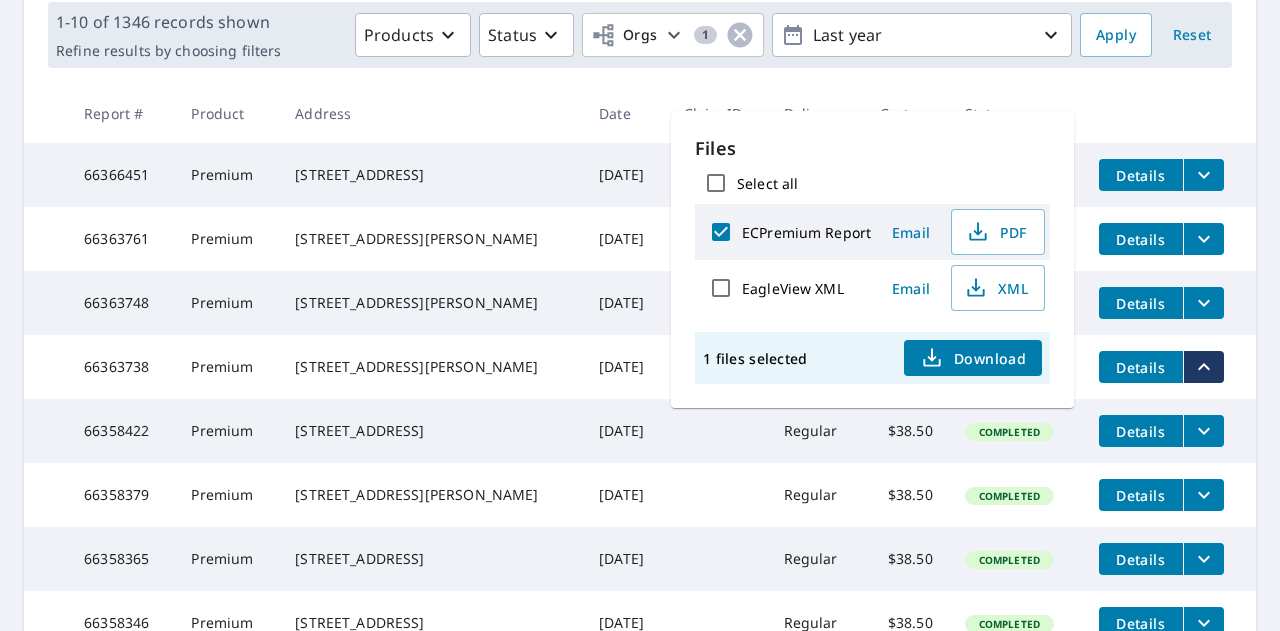 click on "Email" at bounding box center (911, 232) 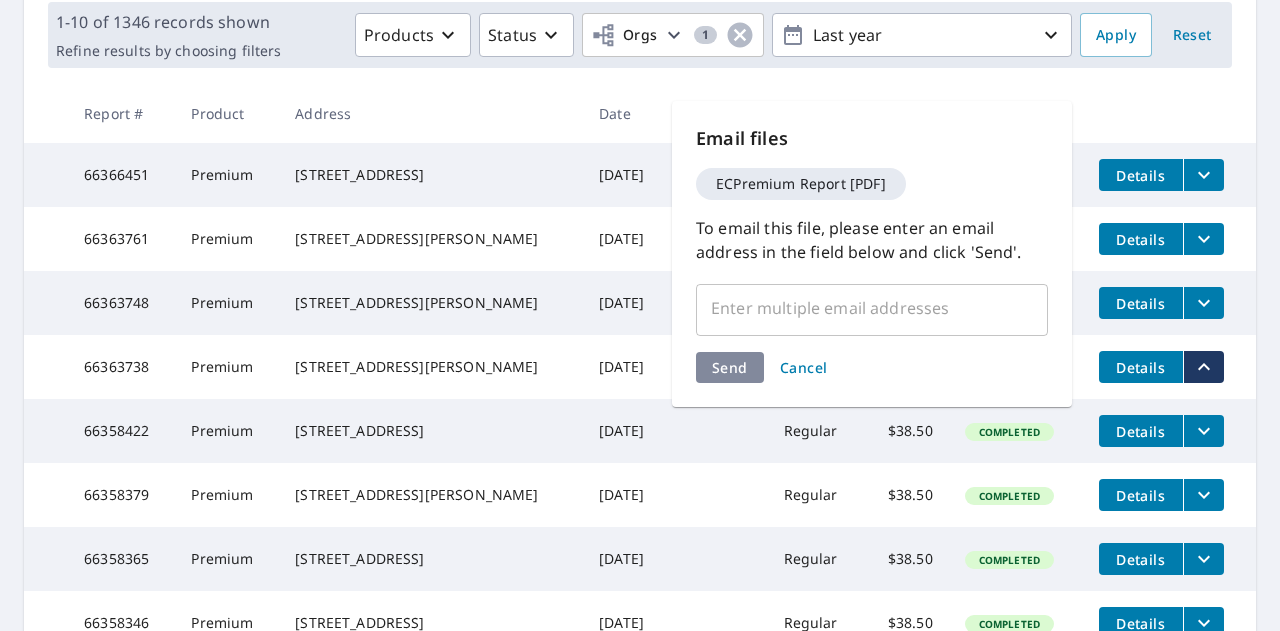 click at bounding box center [857, 308] 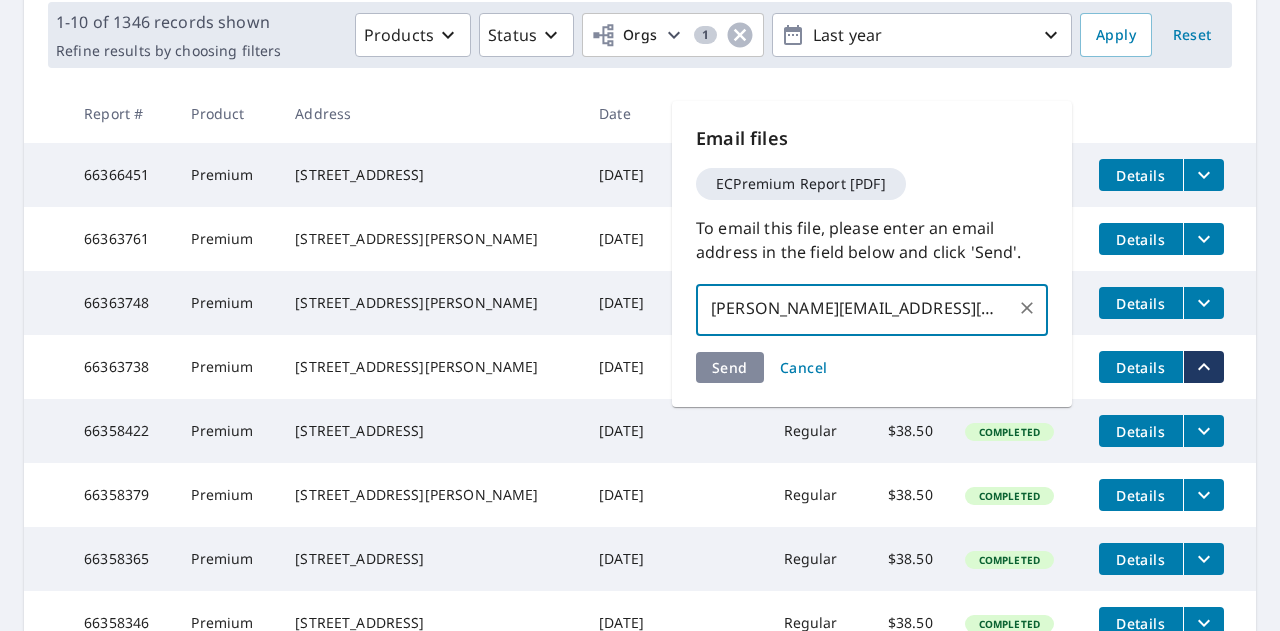 type on "b.butler@oversonroofing.com" 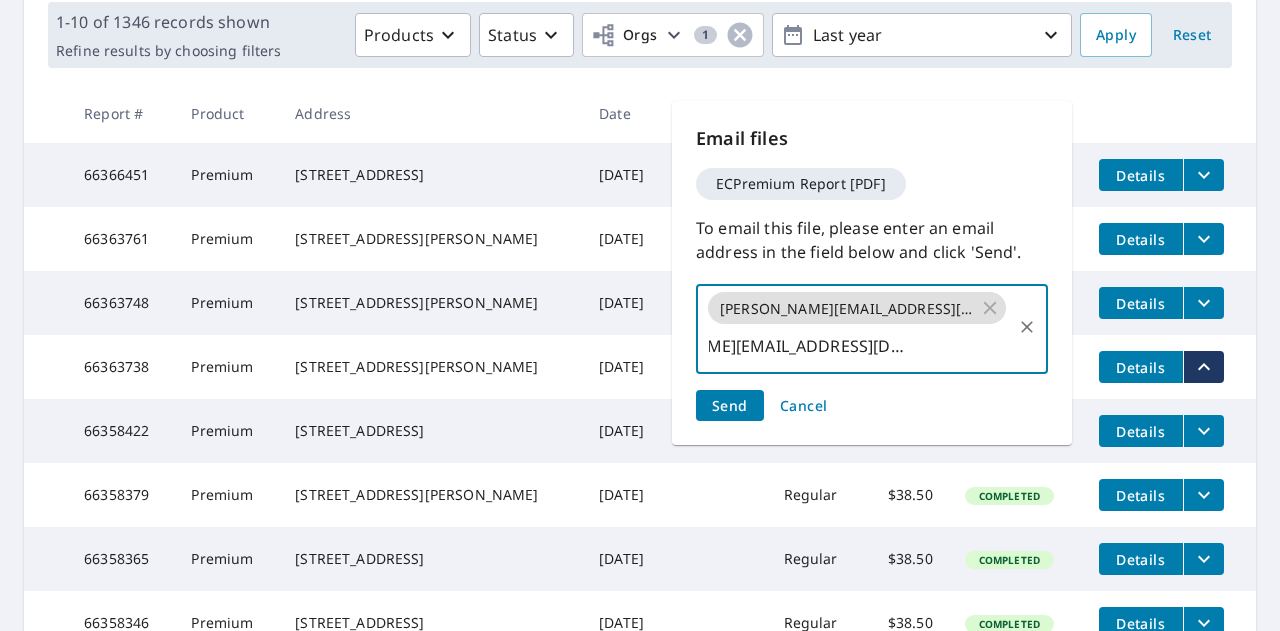 scroll, scrollTop: 0, scrollLeft: 208, axis: horizontal 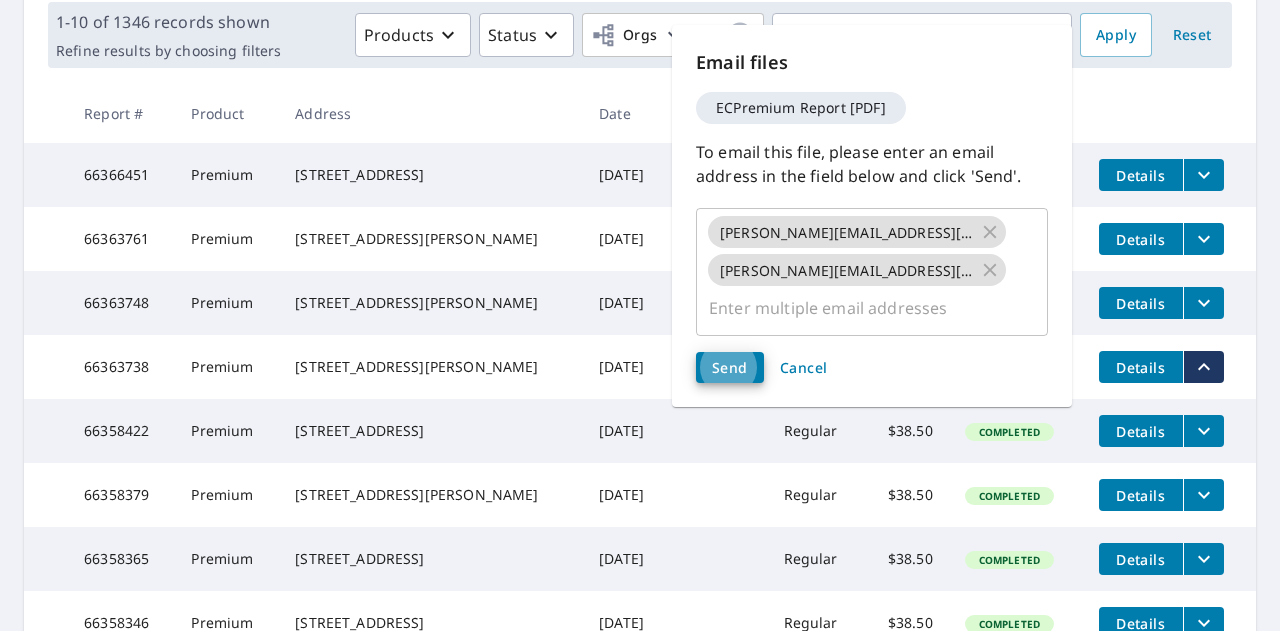 type 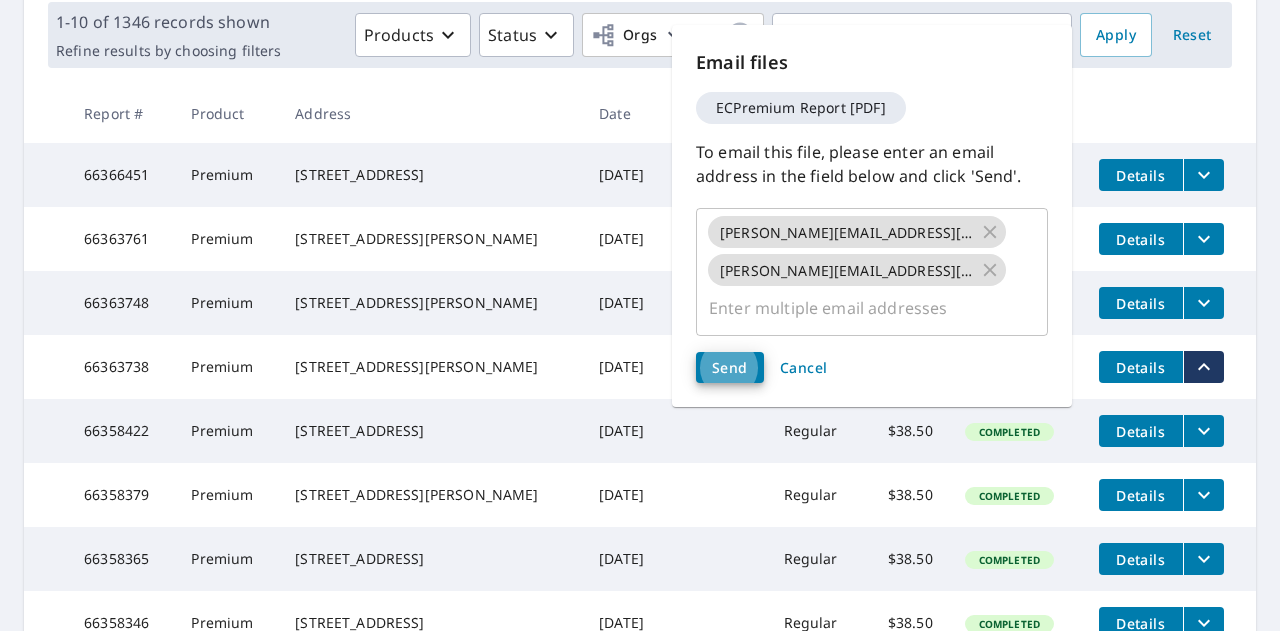 scroll, scrollTop: 0, scrollLeft: 0, axis: both 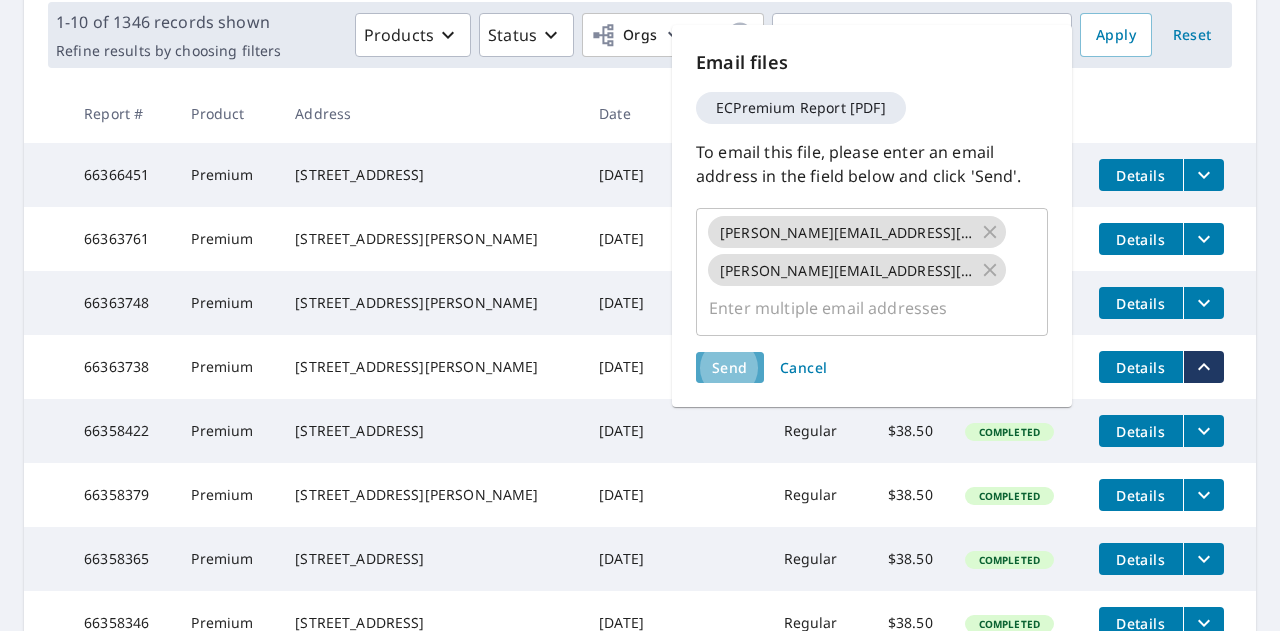 click on "Send" at bounding box center [730, 367] 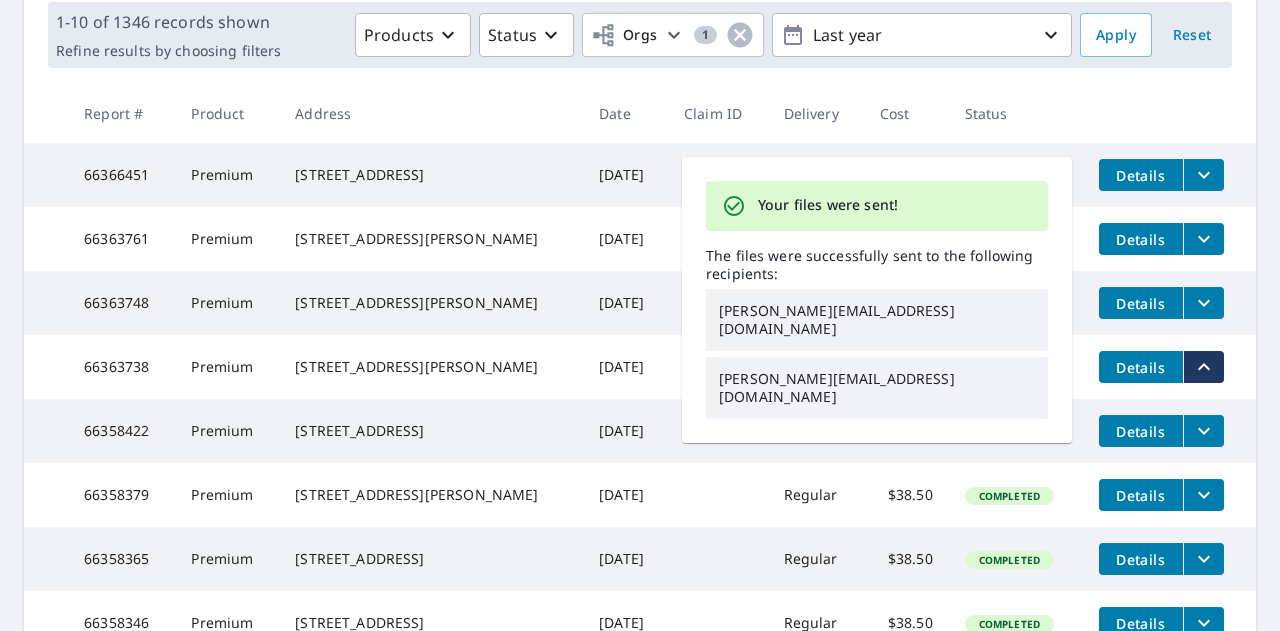 click at bounding box center [1169, 113] 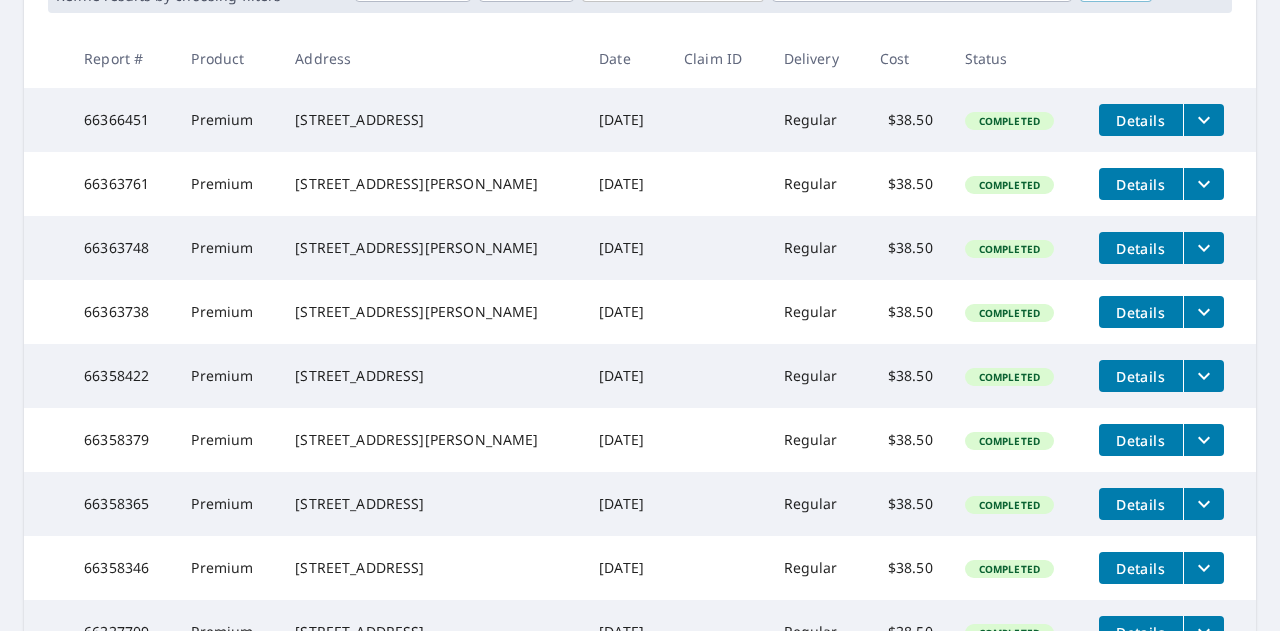scroll, scrollTop: 400, scrollLeft: 0, axis: vertical 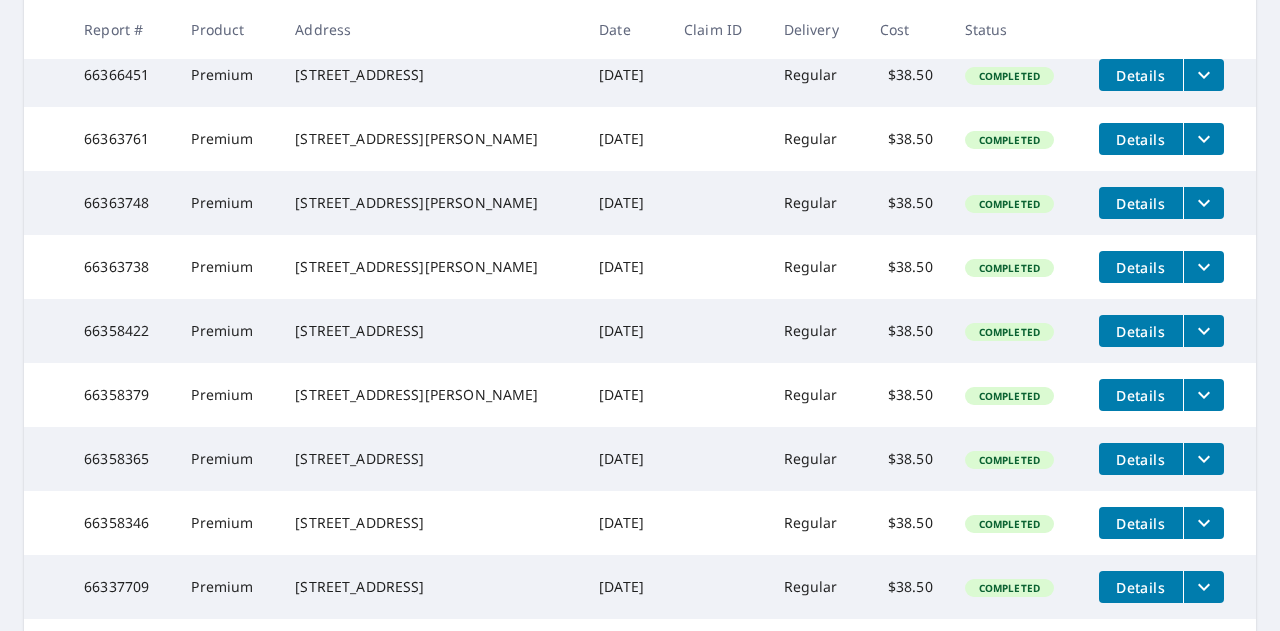 click 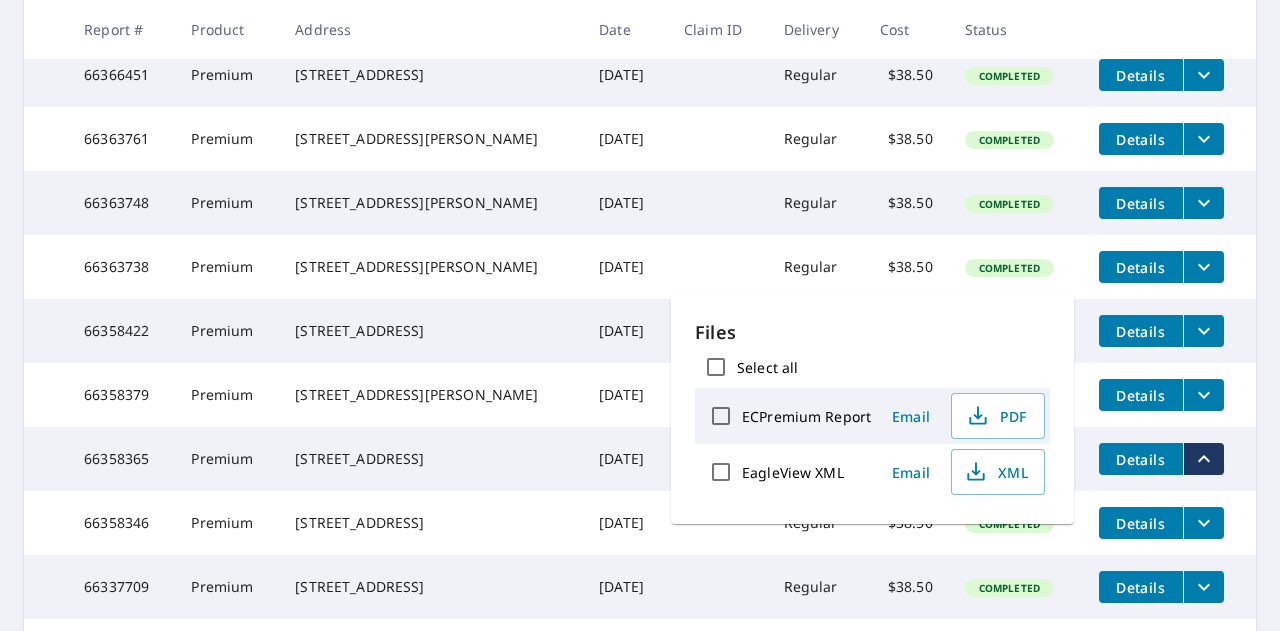 click on "ECPremium Report" at bounding box center [721, 416] 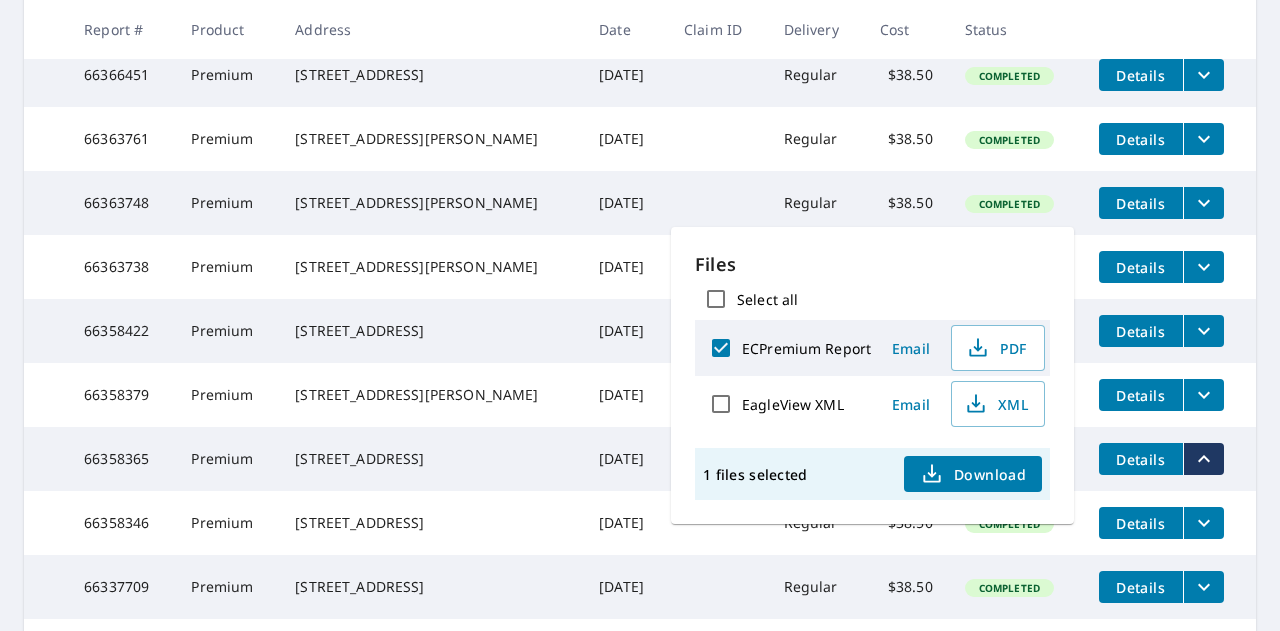 click on "Email" at bounding box center [911, 348] 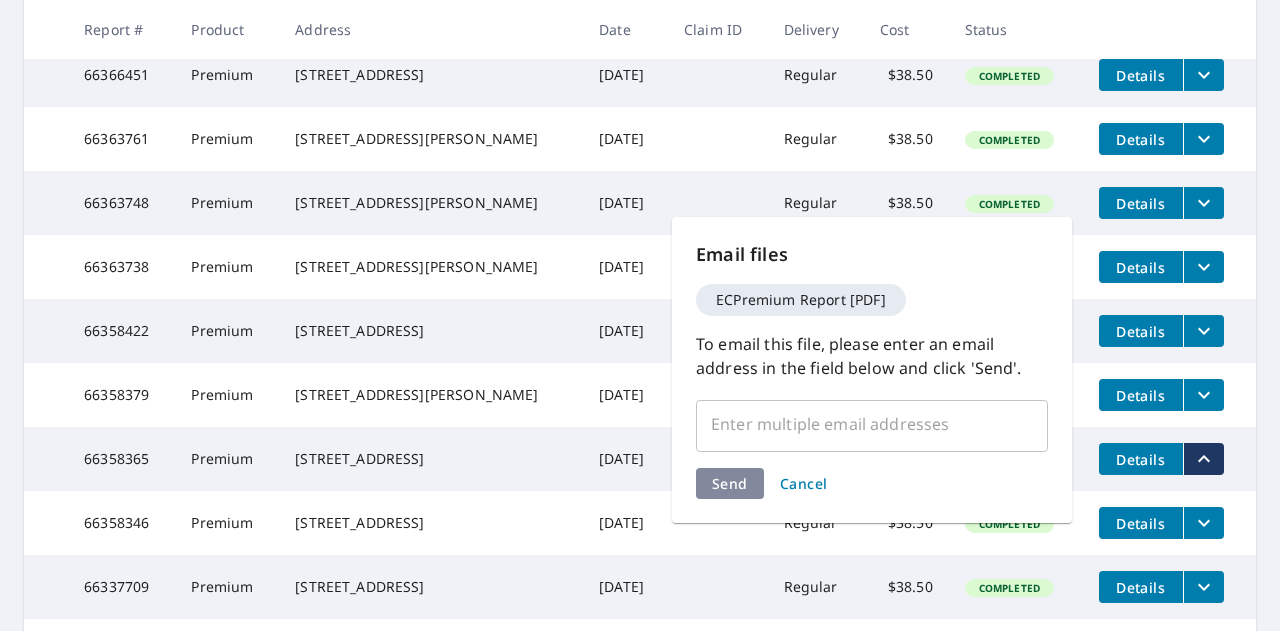 click at bounding box center (857, 424) 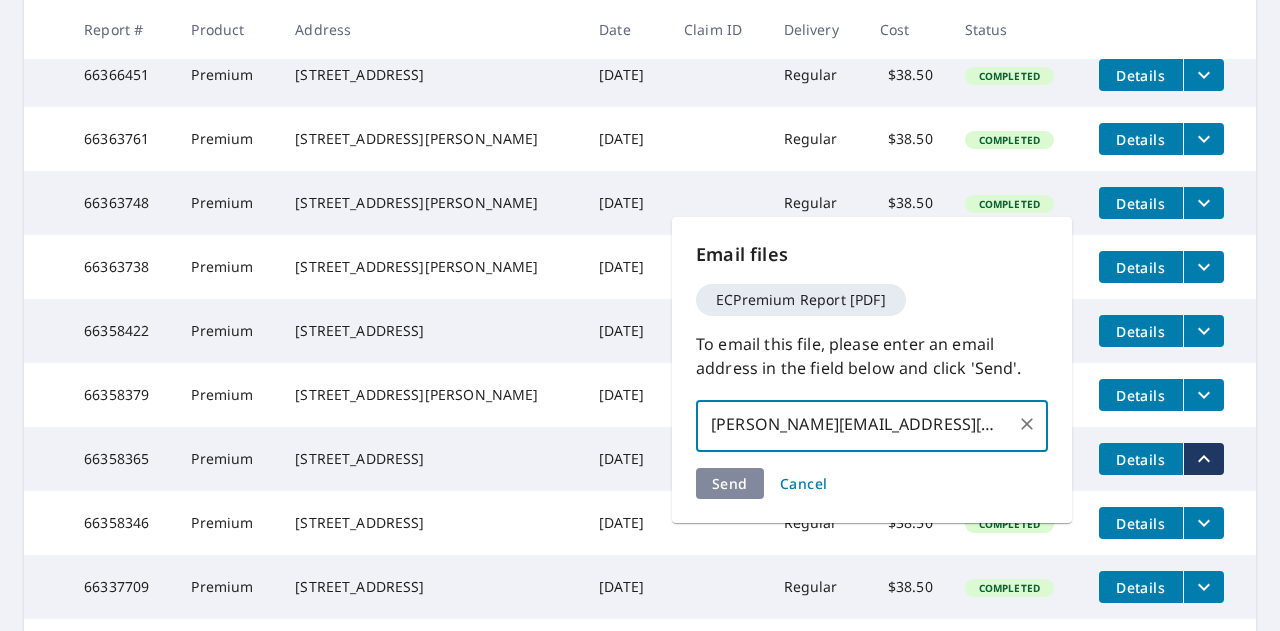type on "j.jewett@oversonroofing.com" 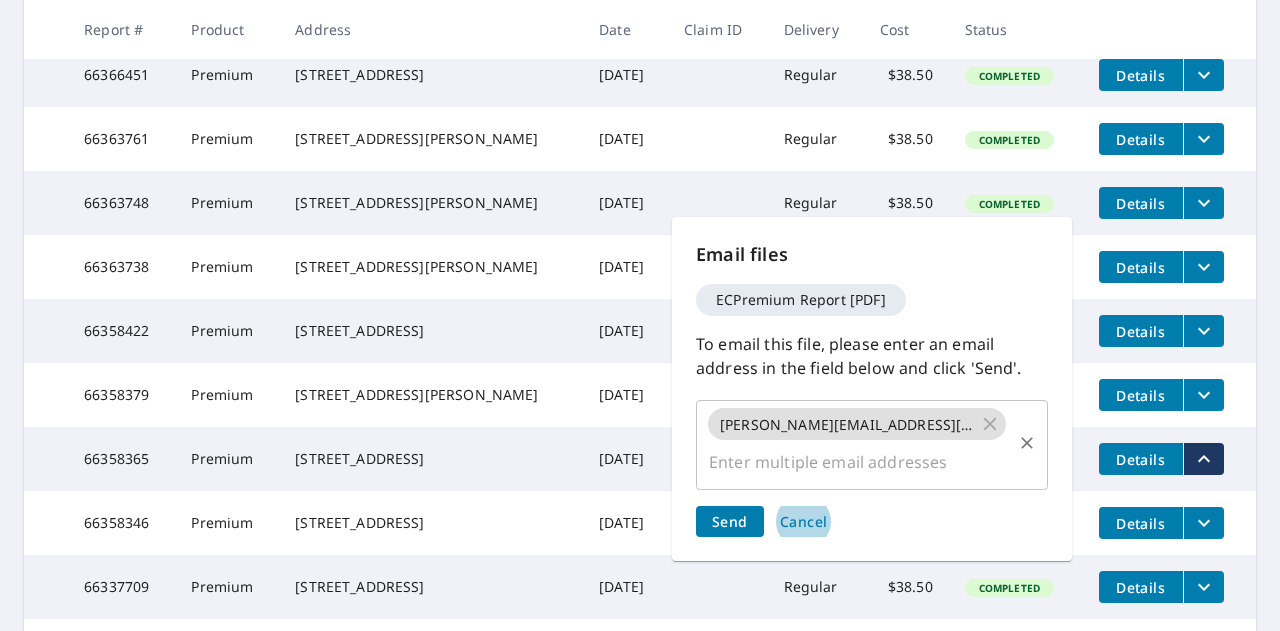 type 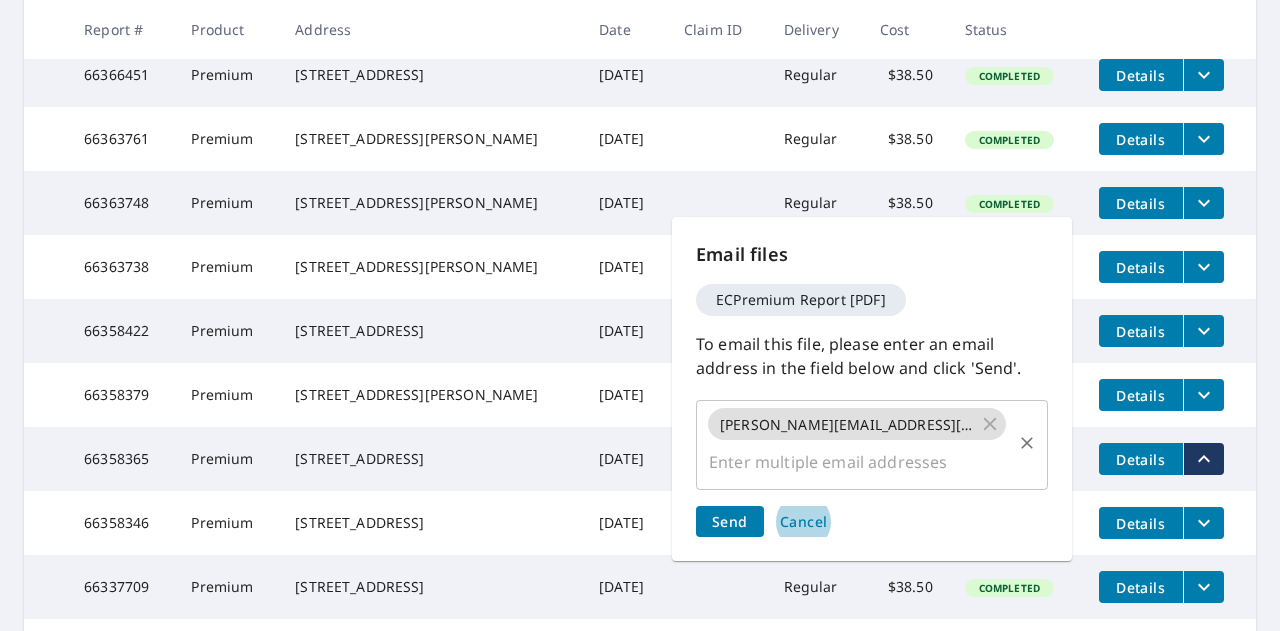 click at bounding box center [857, 462] 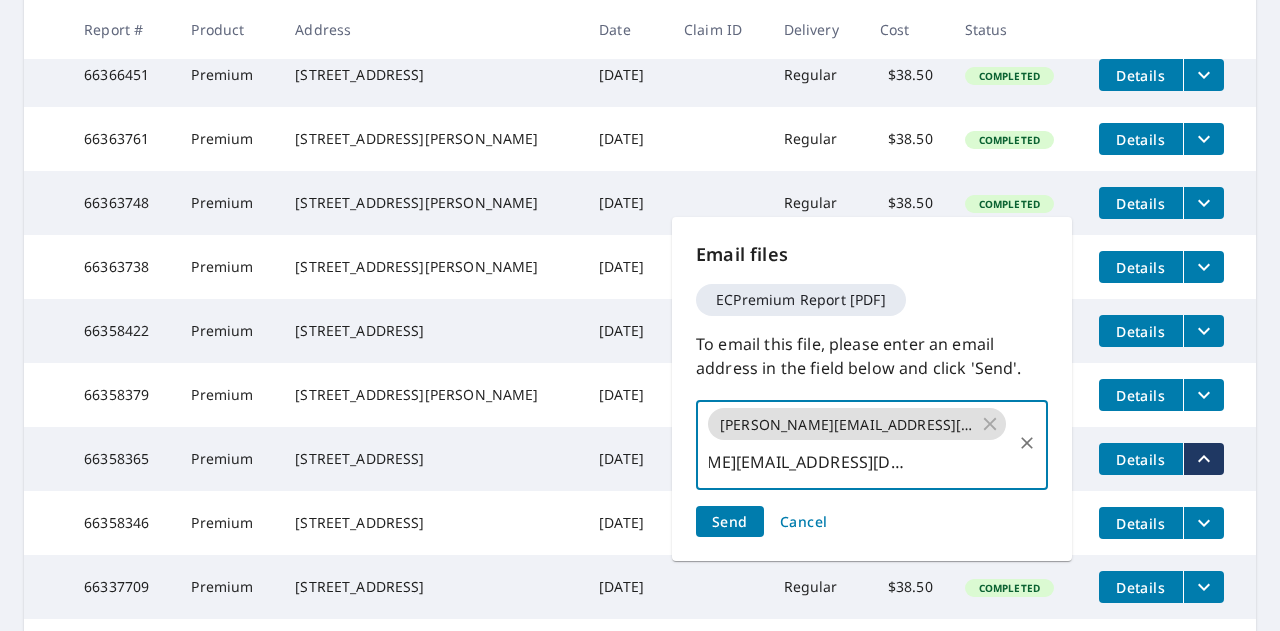 type on "d.manning@oversonroofing.com" 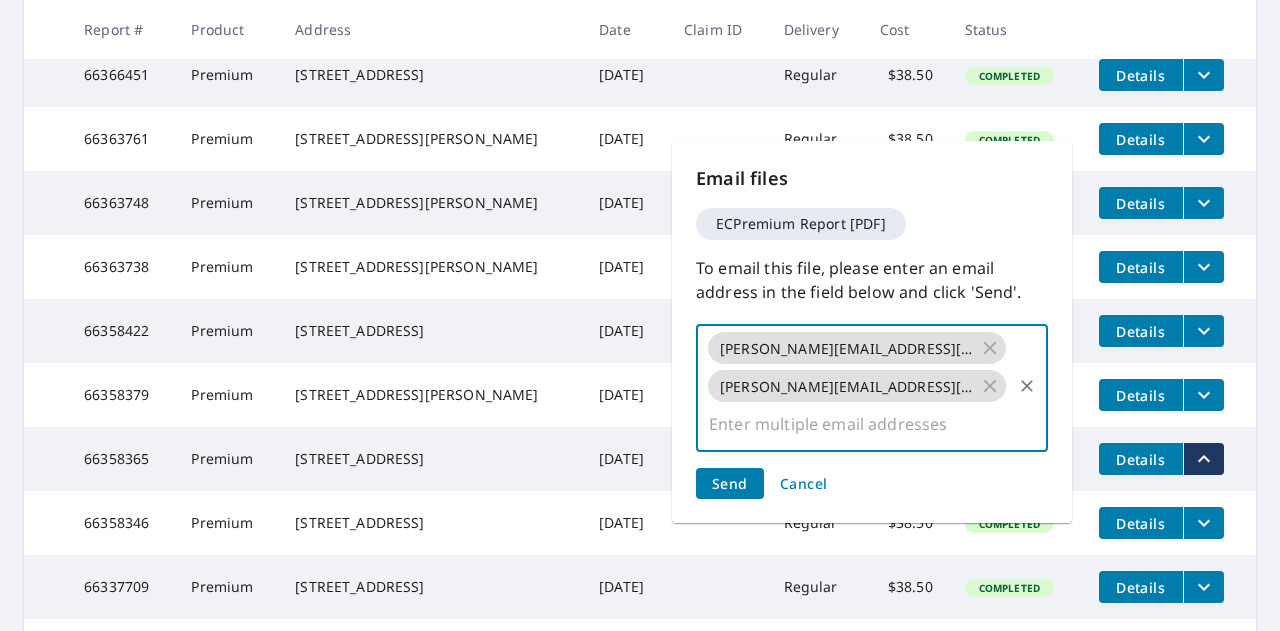 scroll, scrollTop: 0, scrollLeft: 0, axis: both 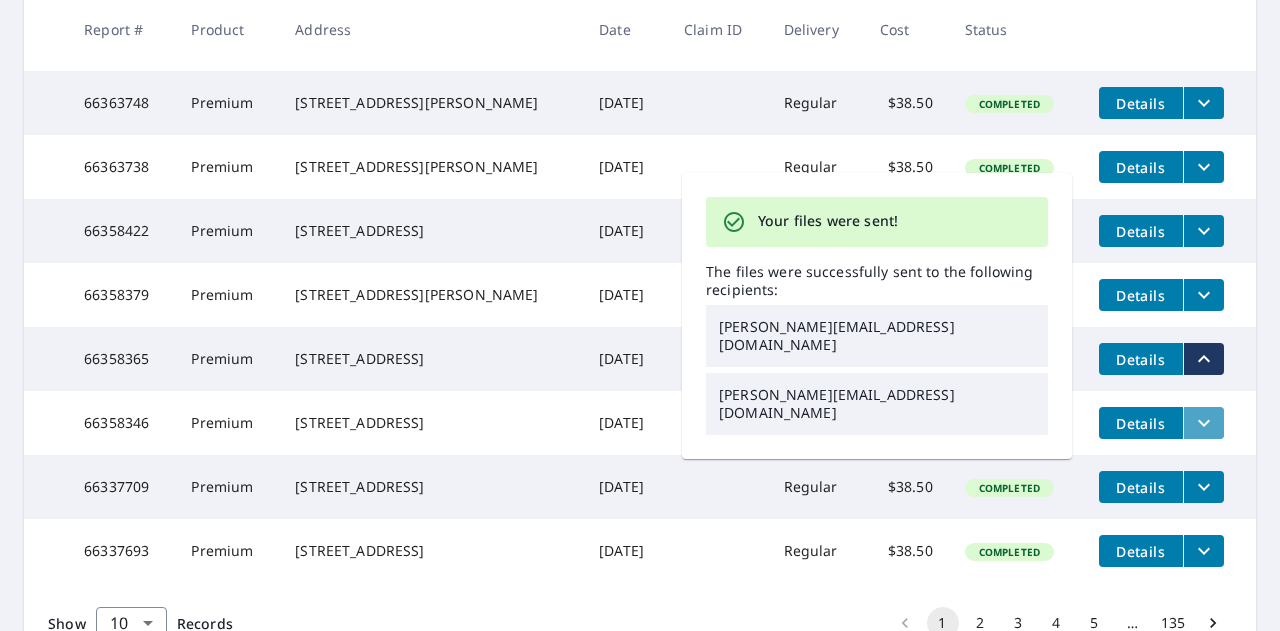 click 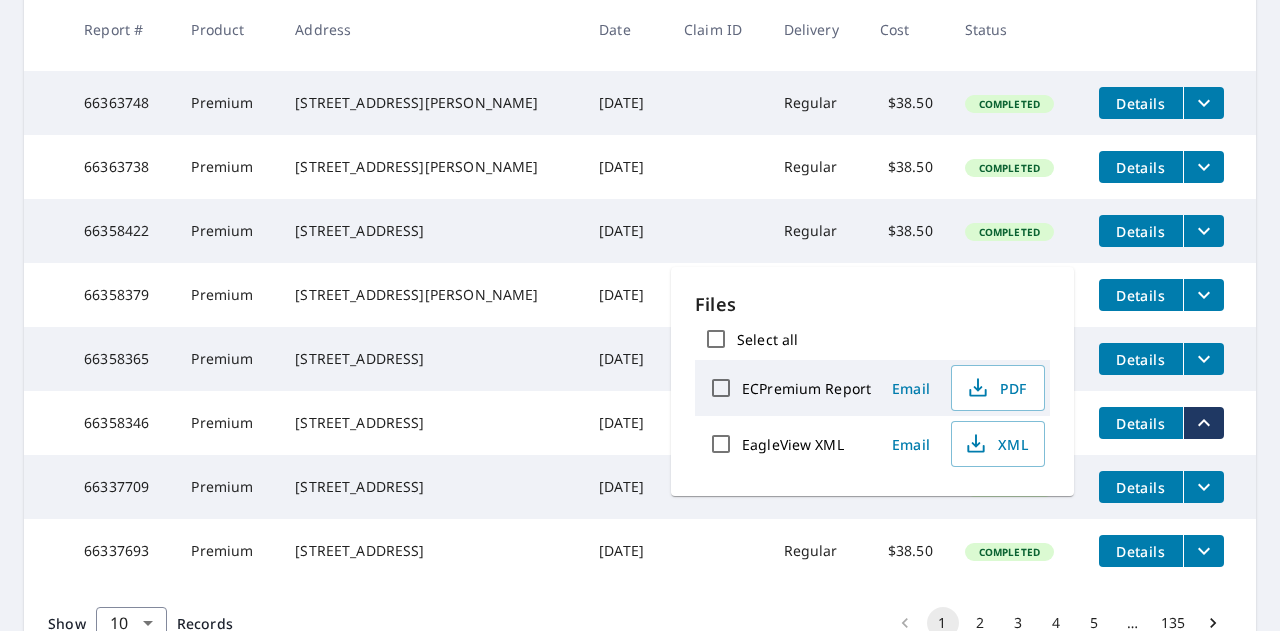click on "ECPremium Report" at bounding box center (721, 388) 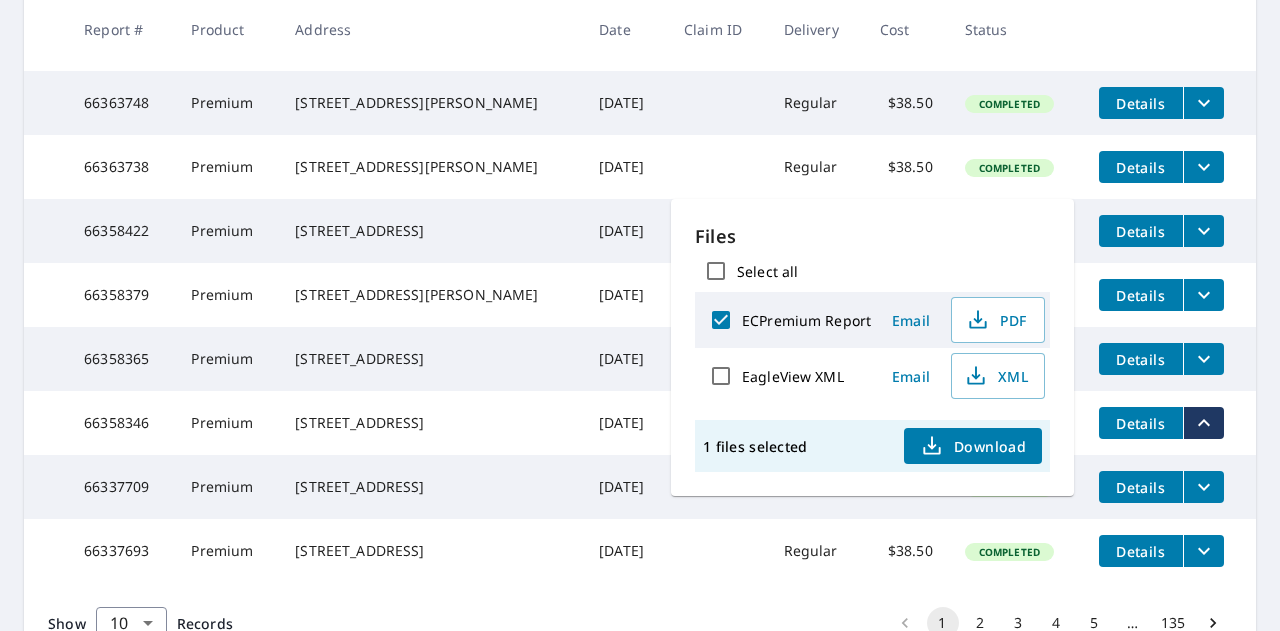 click on "Email" at bounding box center [911, 320] 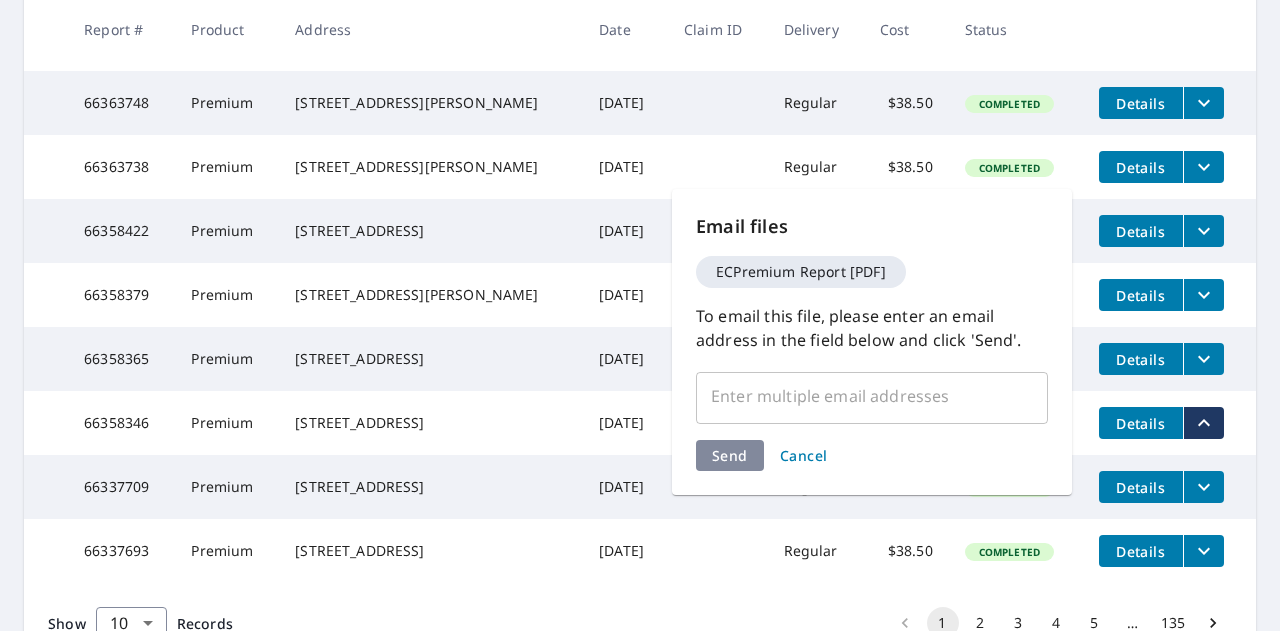 click at bounding box center [857, 396] 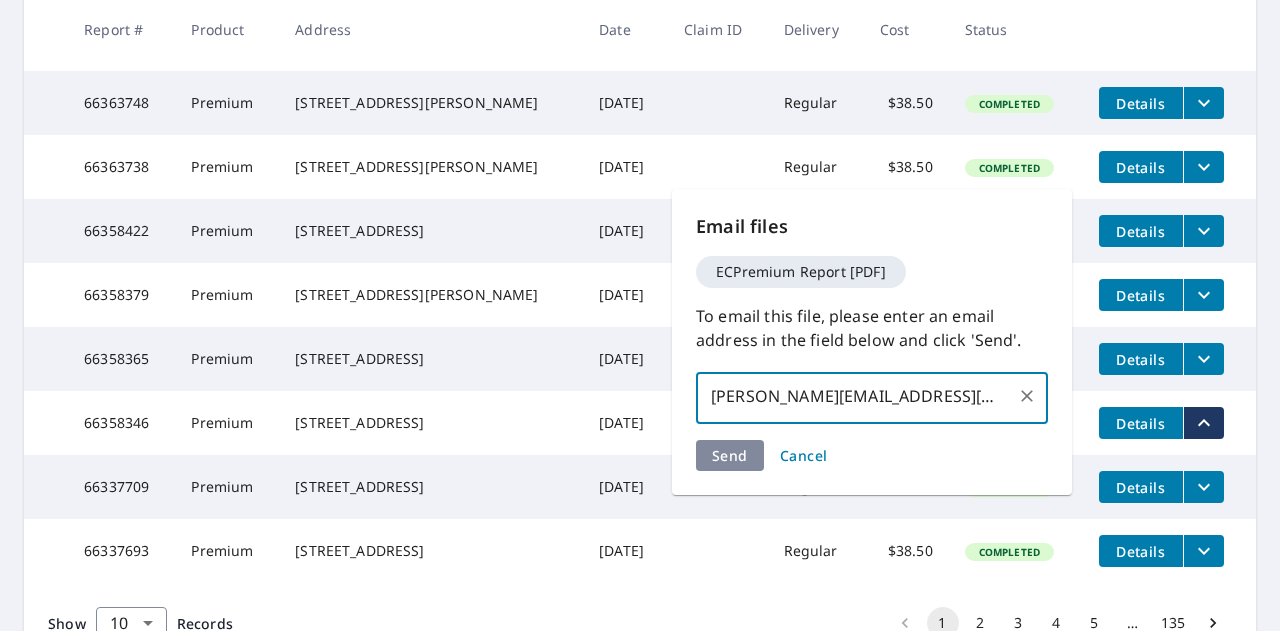type on "s.chaidez@oversonroofing.com" 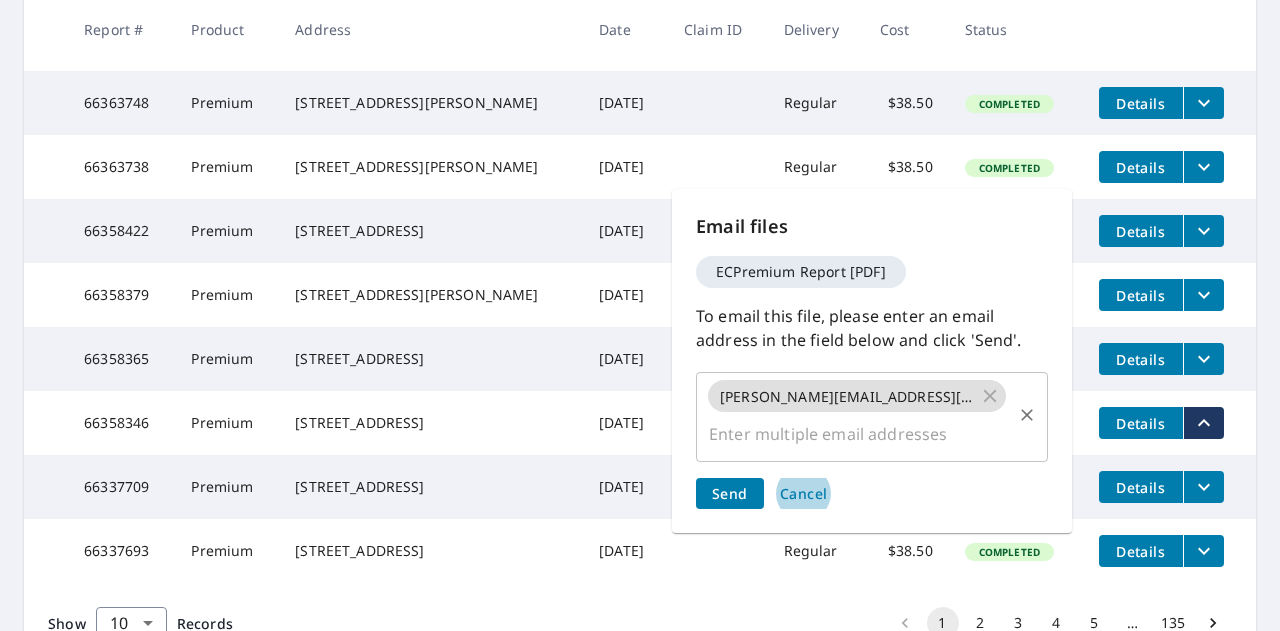 type 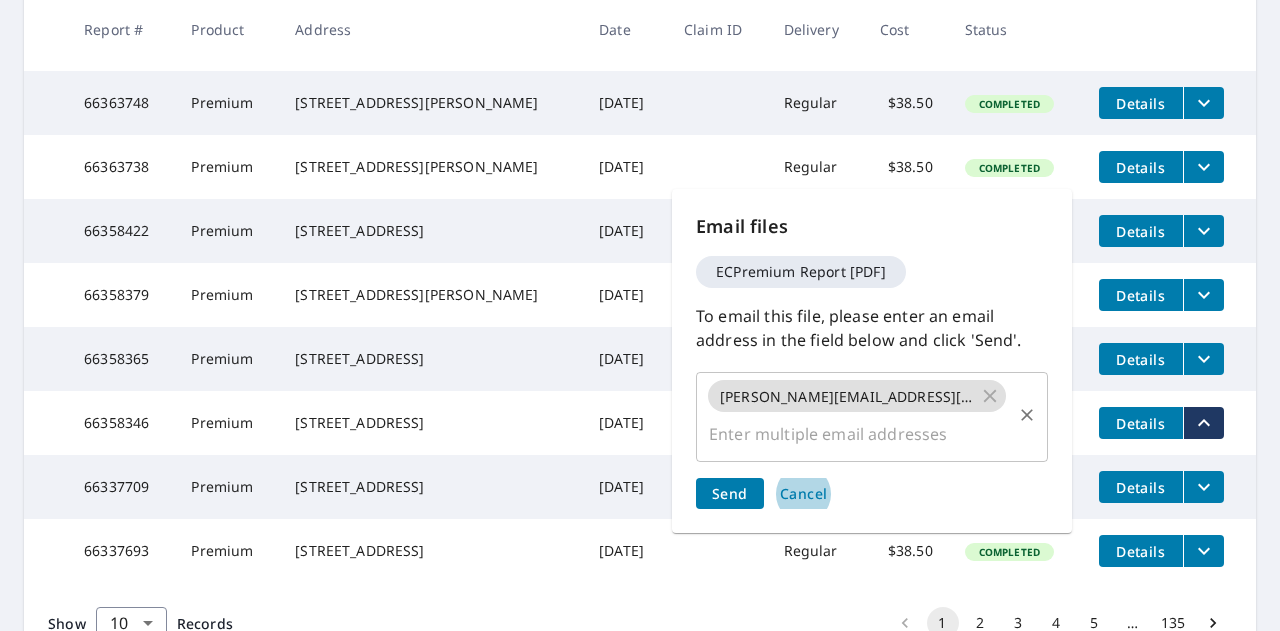 click at bounding box center (857, 434) 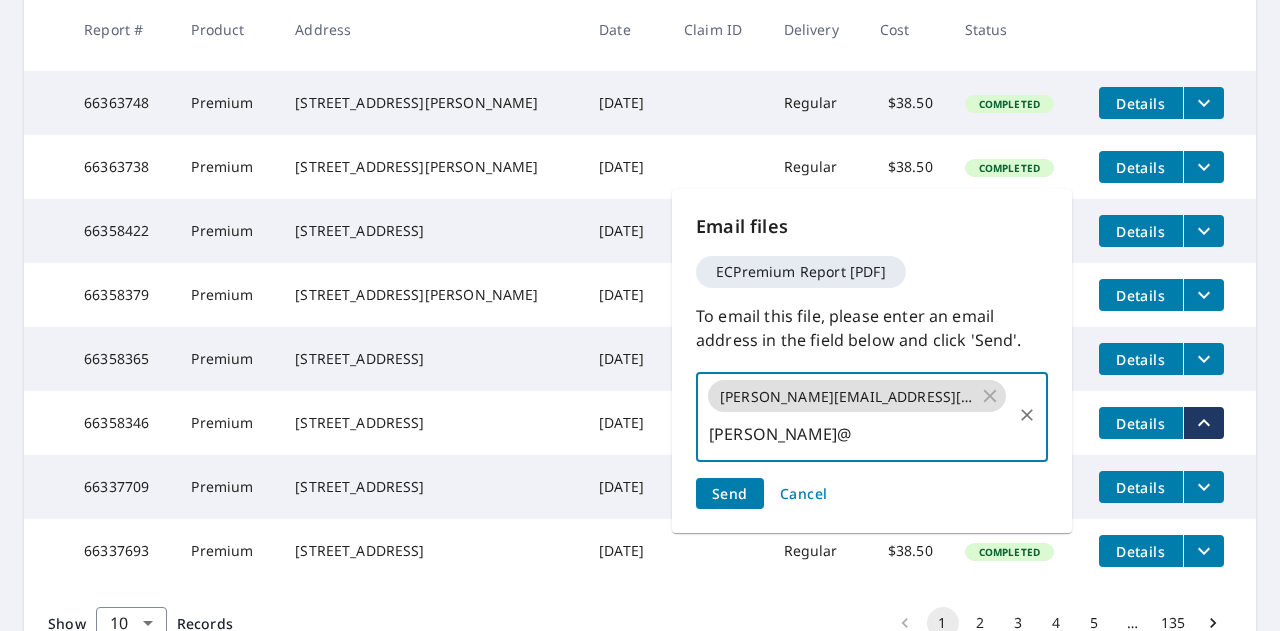scroll, scrollTop: 0, scrollLeft: 62, axis: horizontal 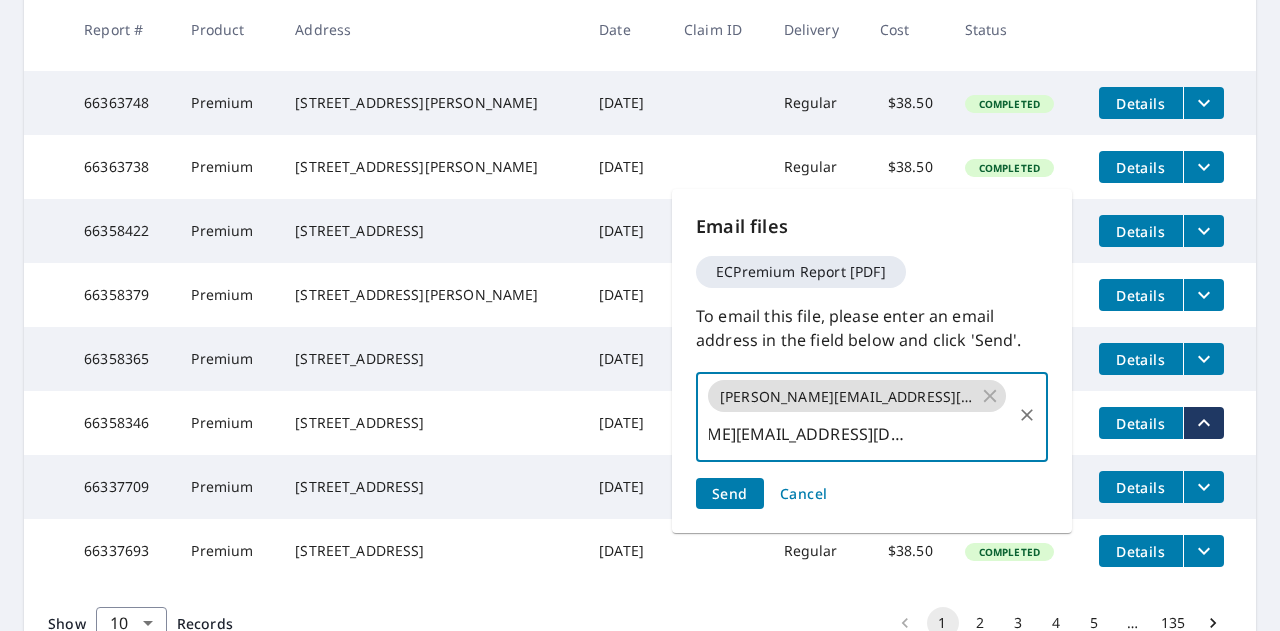 type on "d.manning@oversonroofing.com" 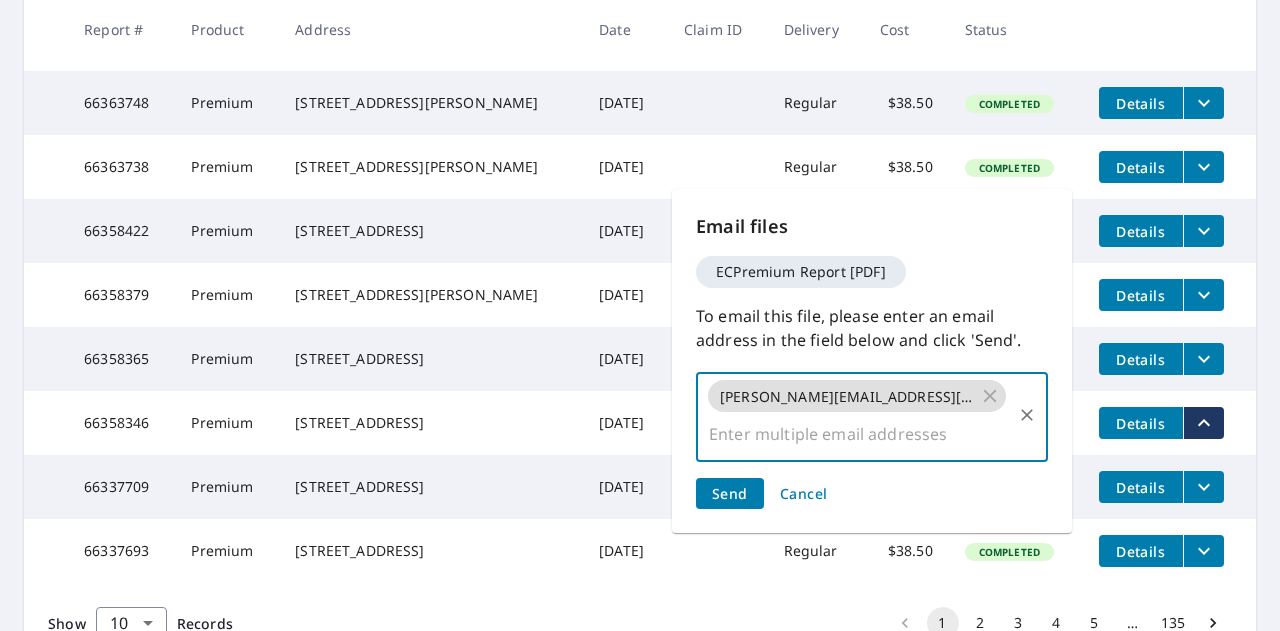 scroll, scrollTop: 0, scrollLeft: 0, axis: both 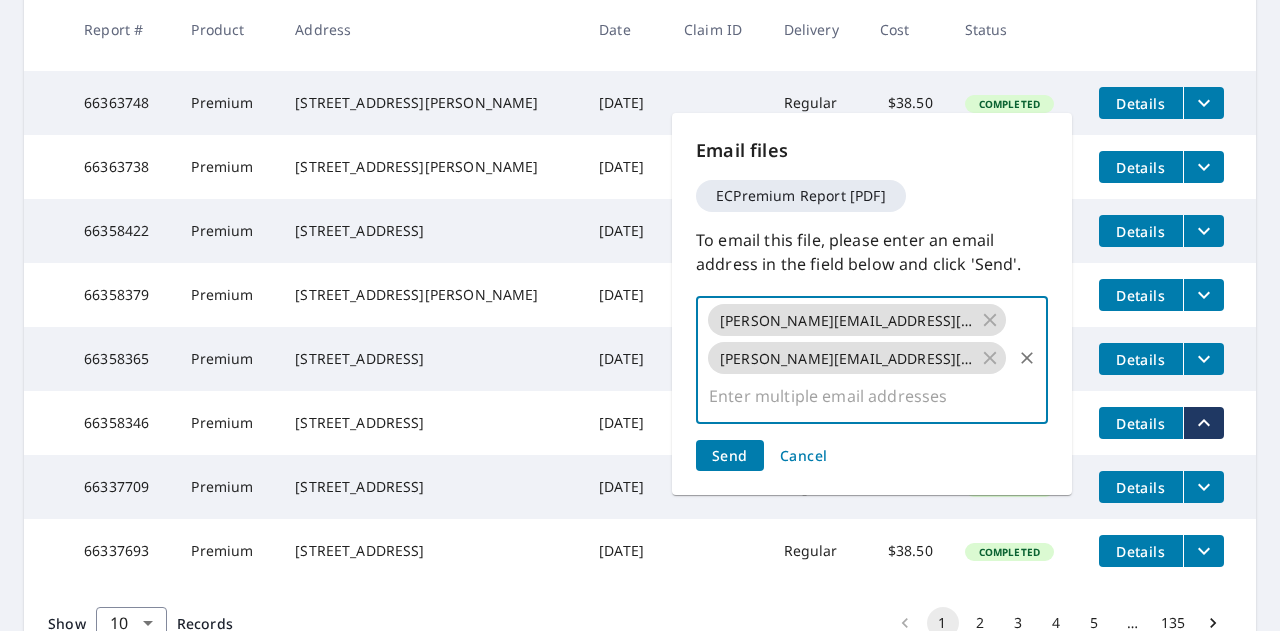 click on "Send" at bounding box center [730, 455] 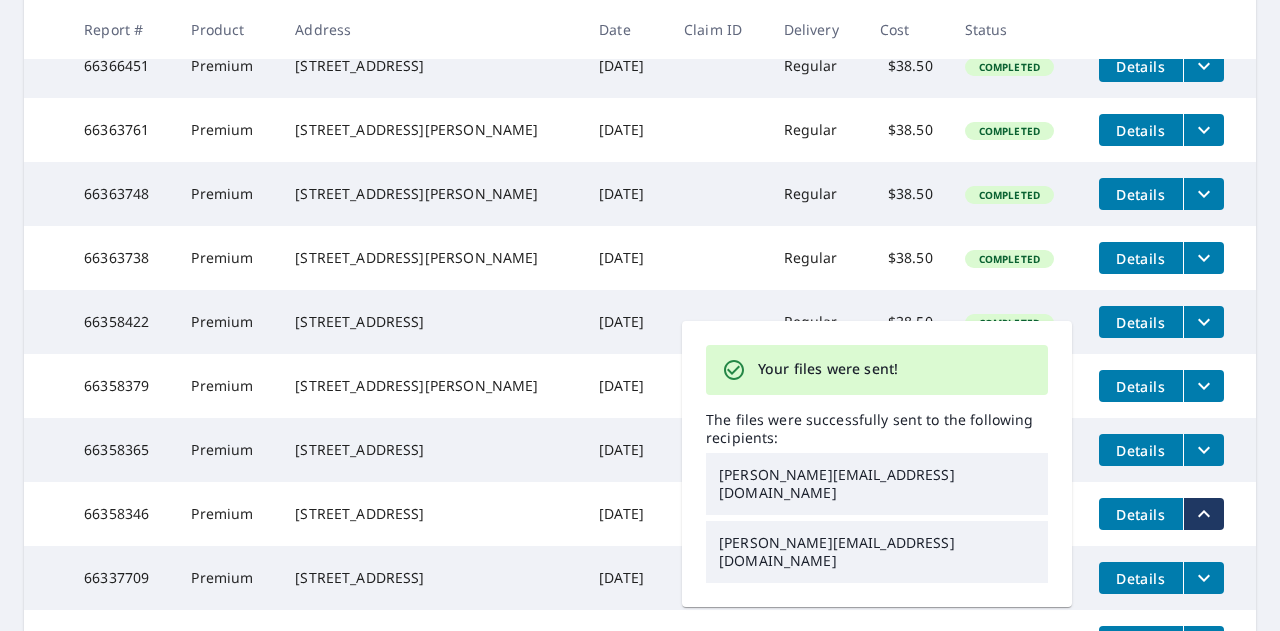 scroll, scrollTop: 378, scrollLeft: 0, axis: vertical 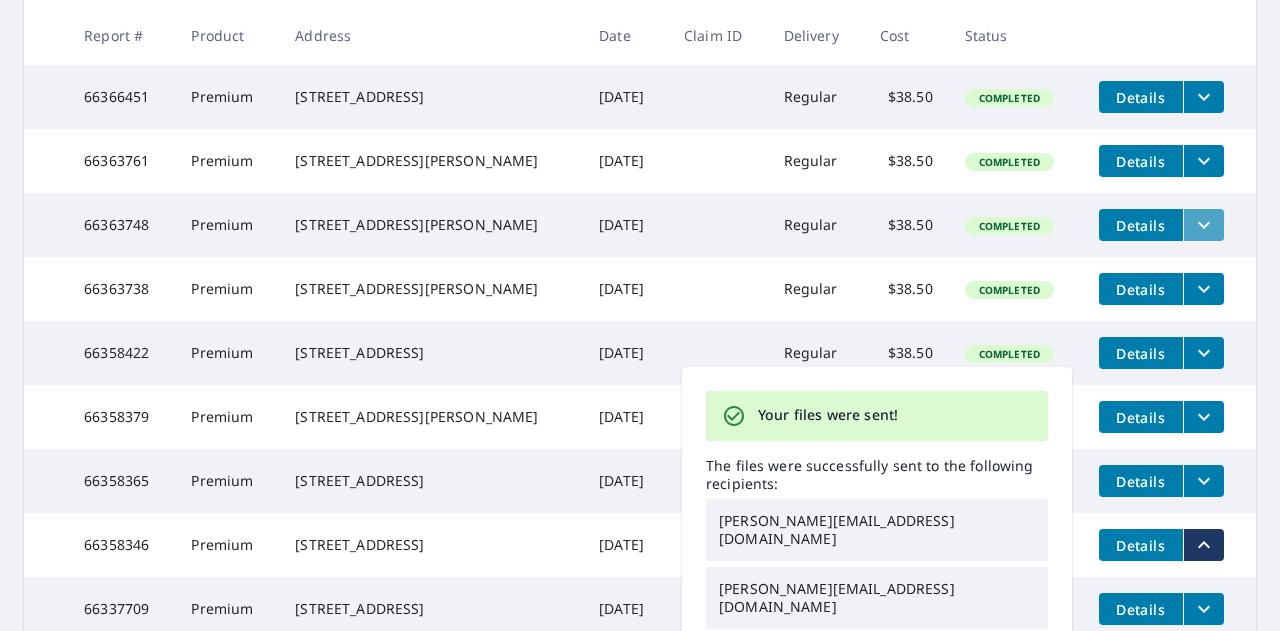 click 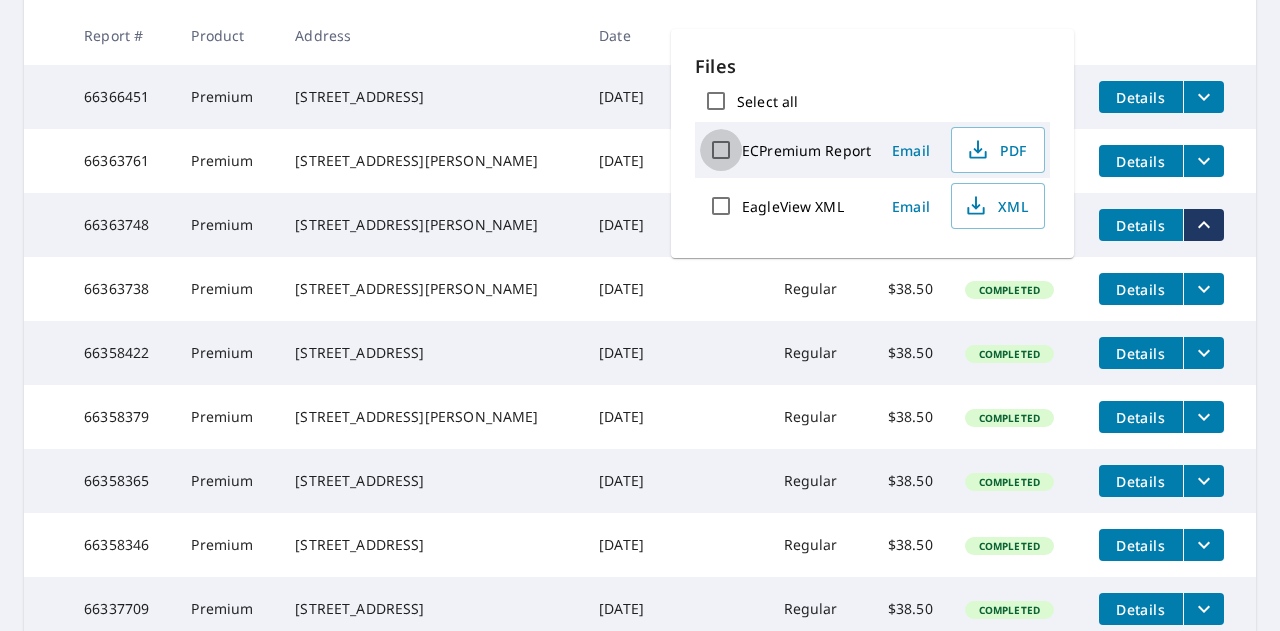 click on "ECPremium Report" at bounding box center [721, 150] 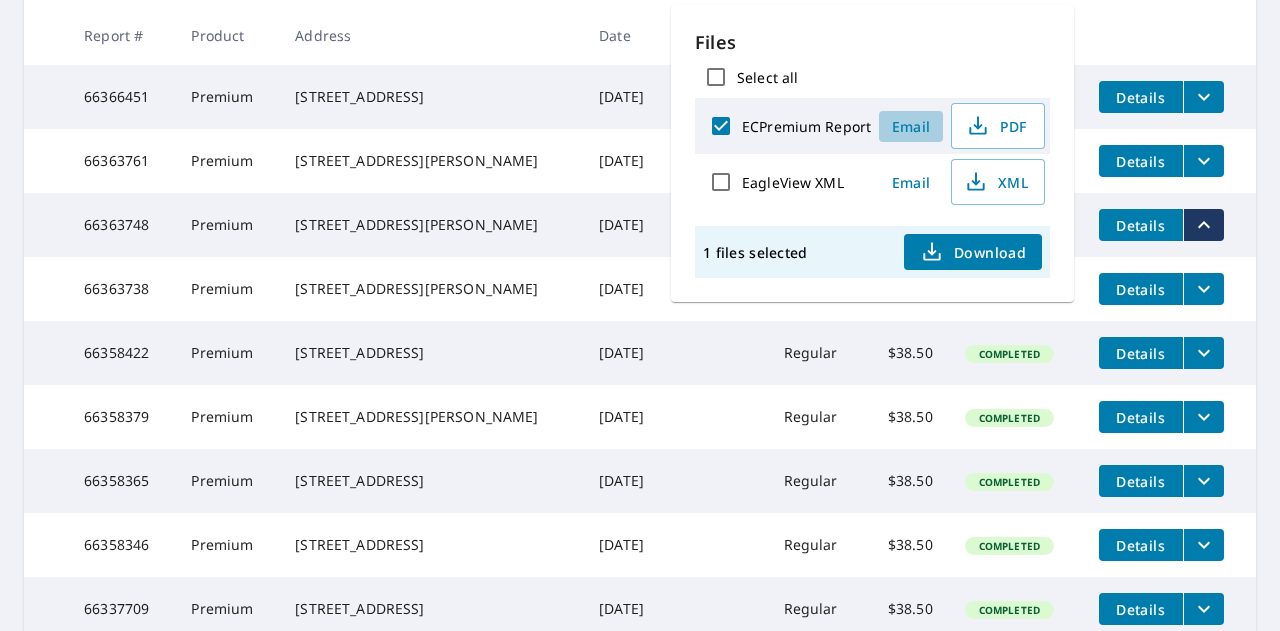 click on "Email" at bounding box center (911, 126) 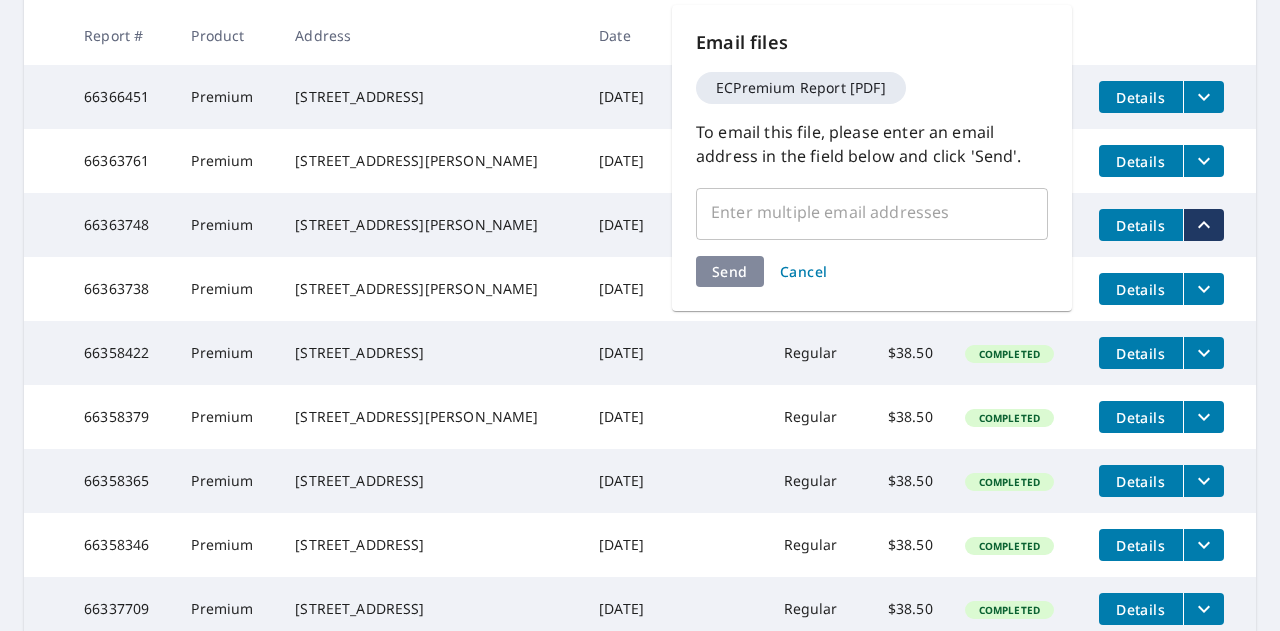 click at bounding box center (857, 212) 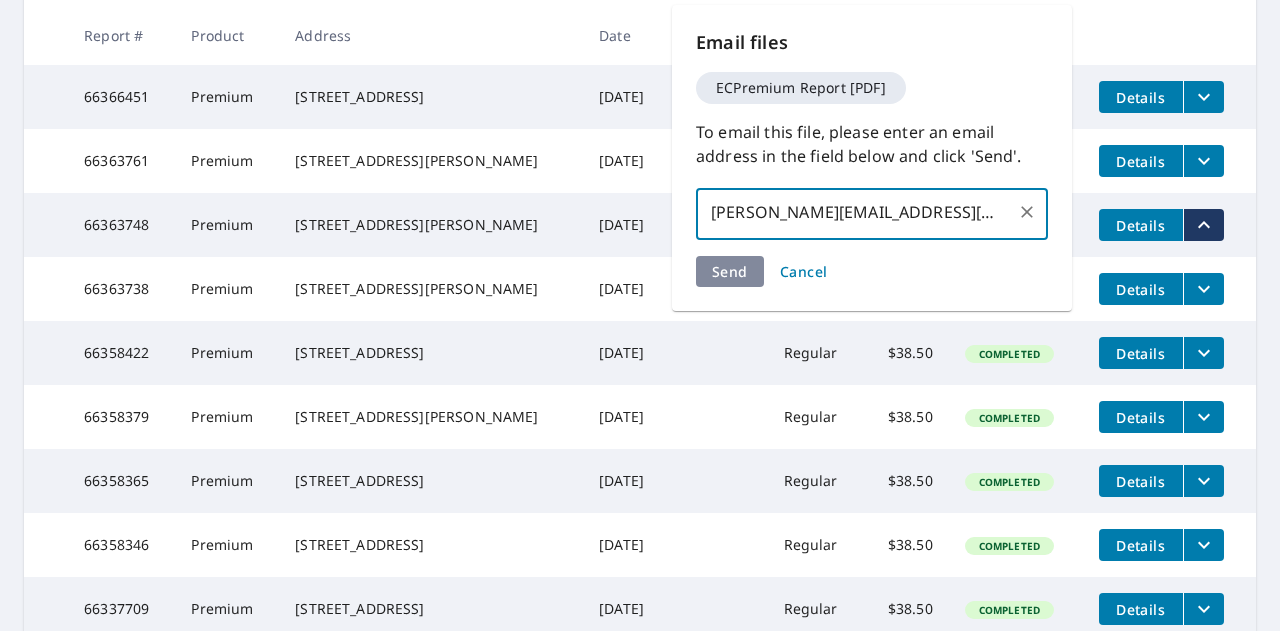 type on "j.jewett@oversonroofing.com" 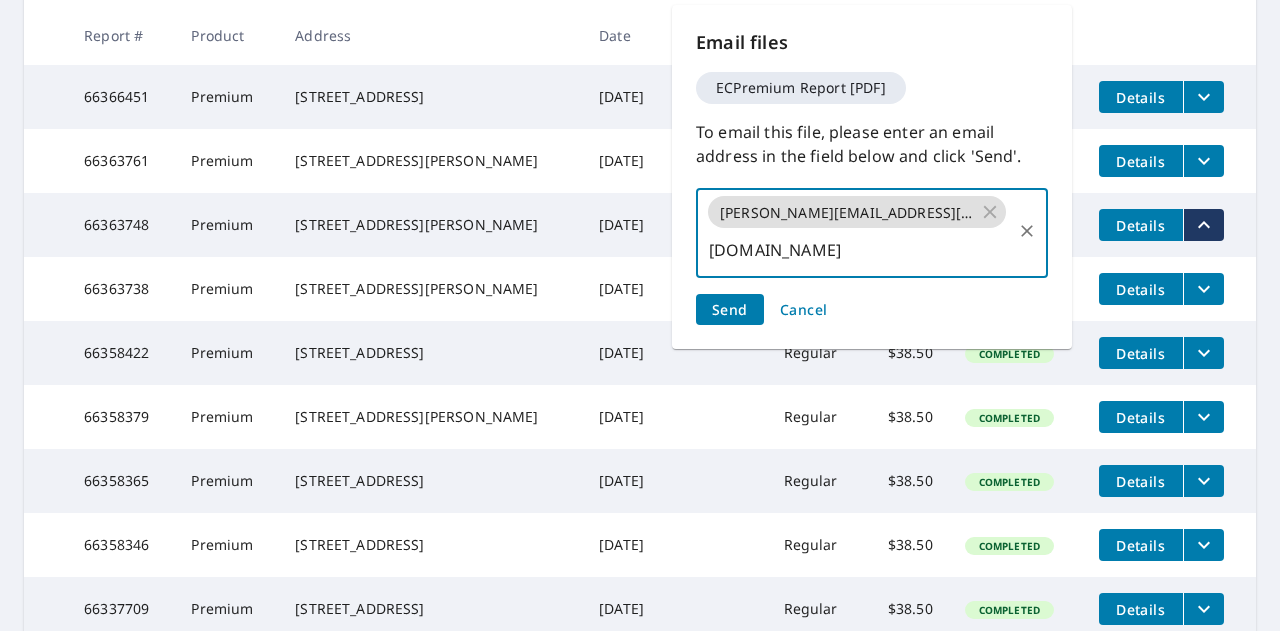 scroll, scrollTop: 0, scrollLeft: 0, axis: both 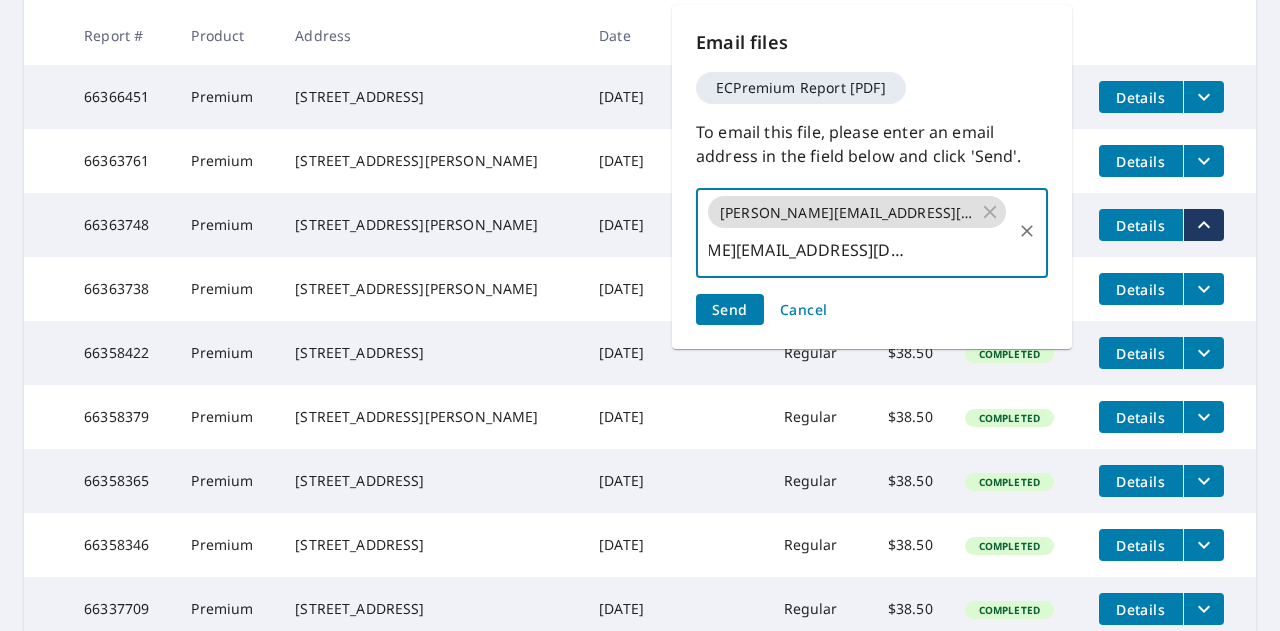 type on "d.manning@oversonroofing.com" 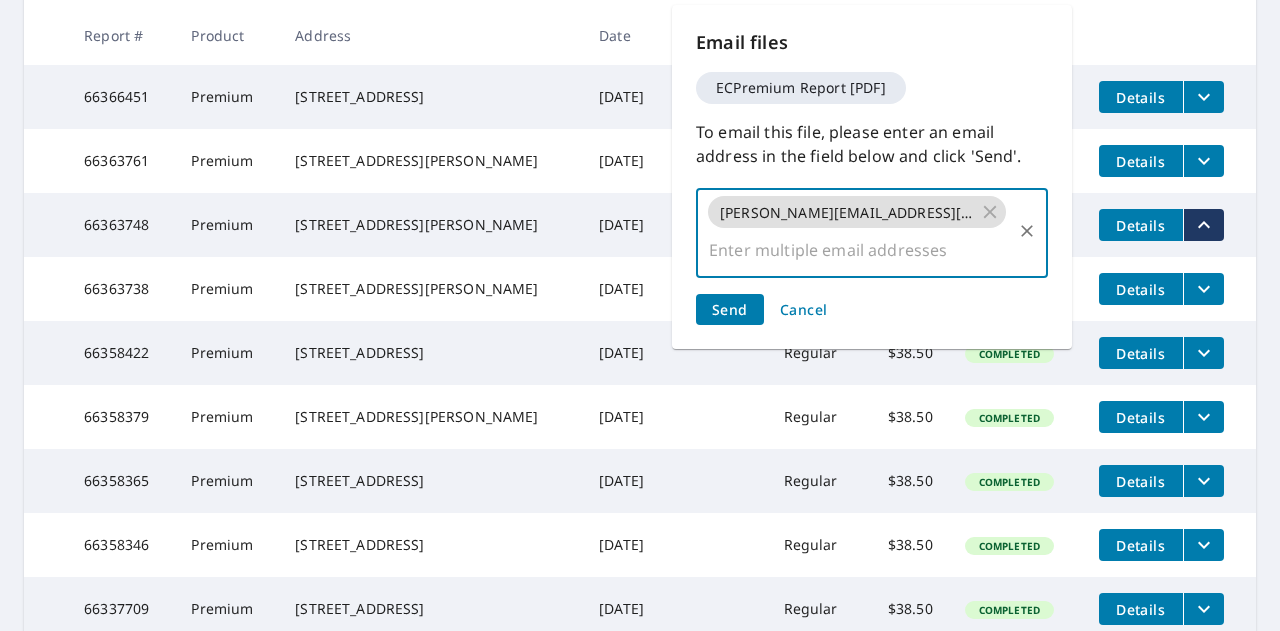 scroll, scrollTop: 0, scrollLeft: 0, axis: both 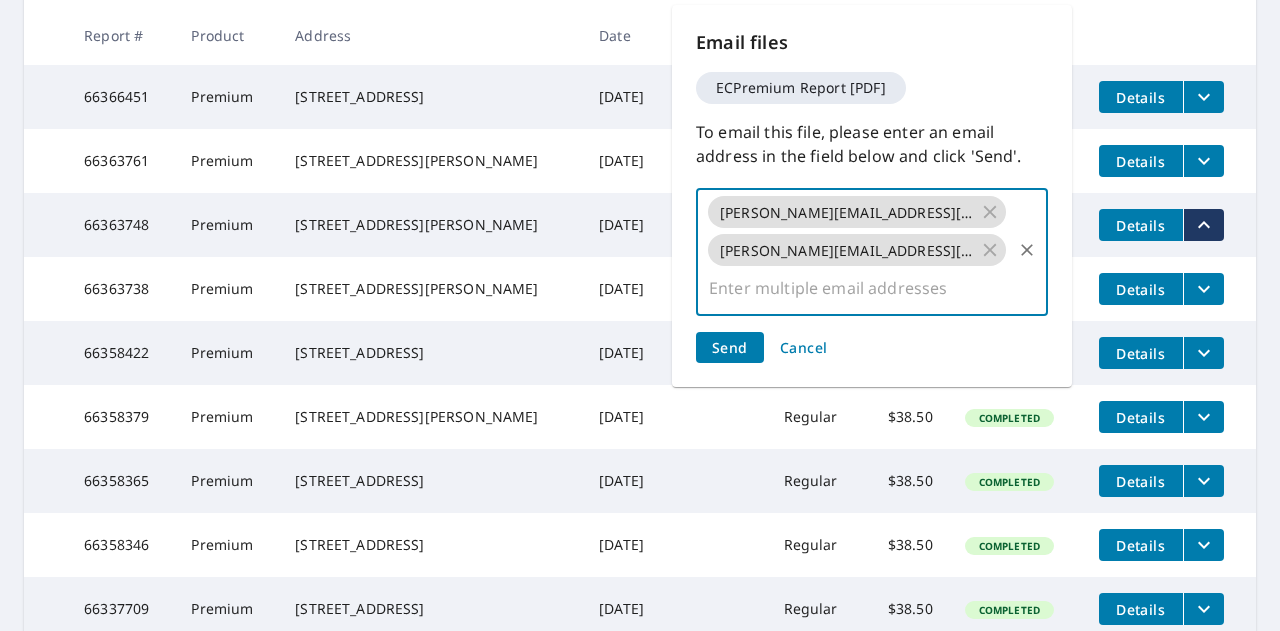 click on "Send" at bounding box center [730, 347] 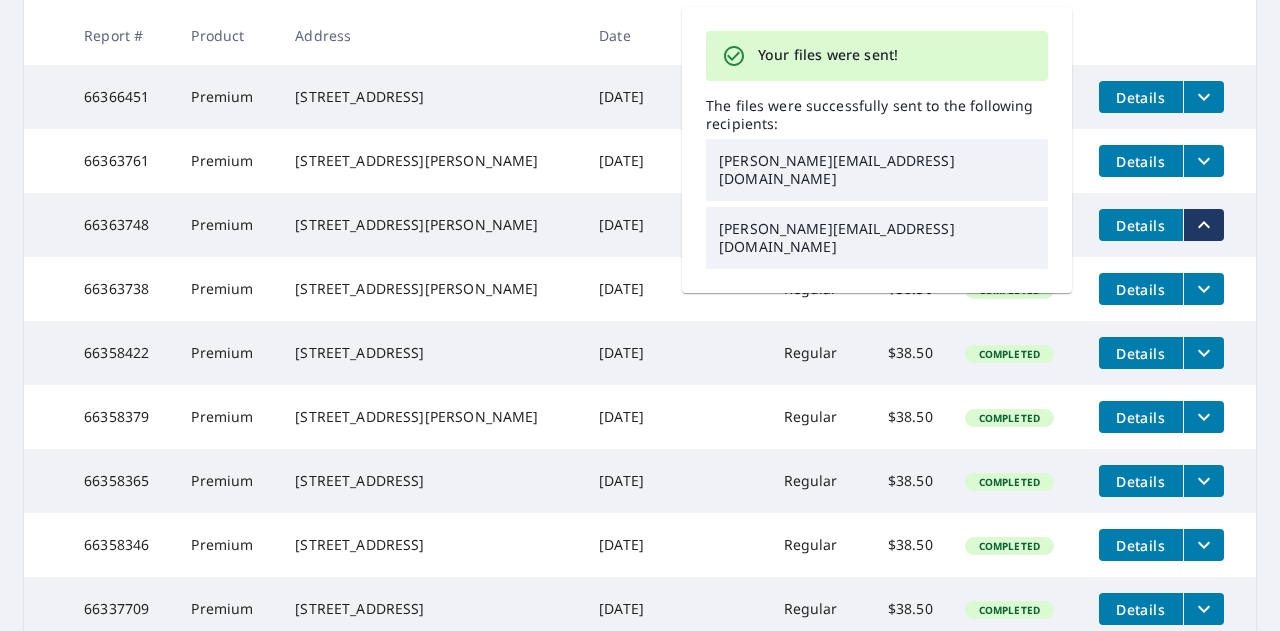 click 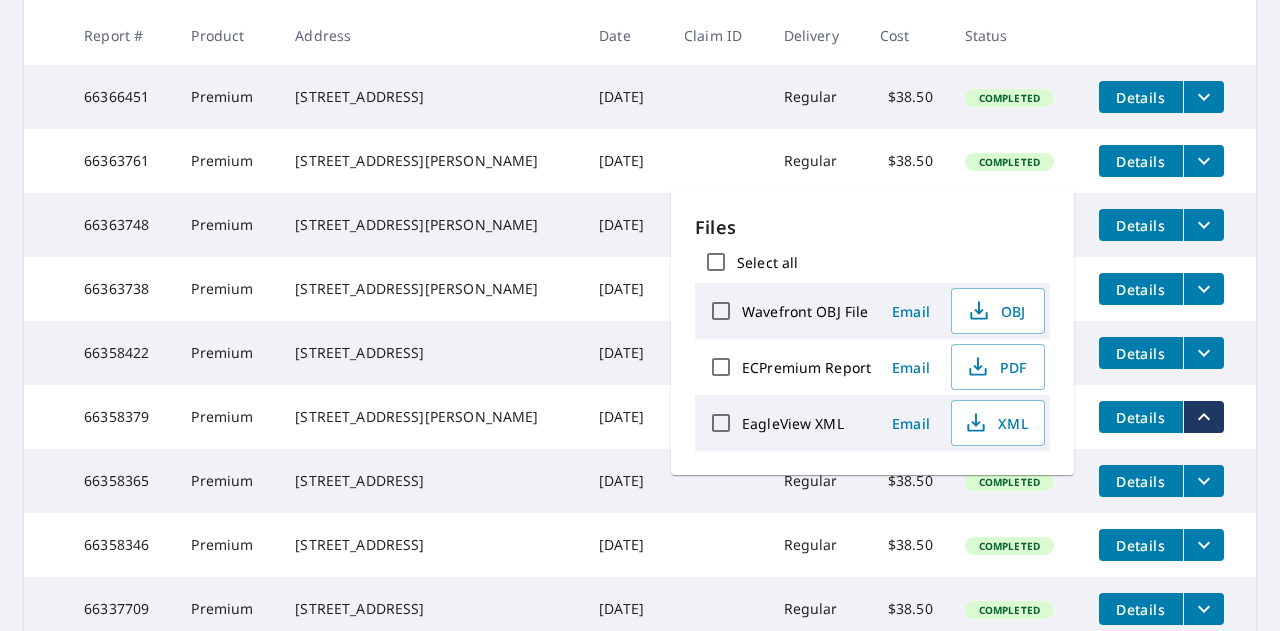 click on "ECPremium Report" at bounding box center [721, 367] 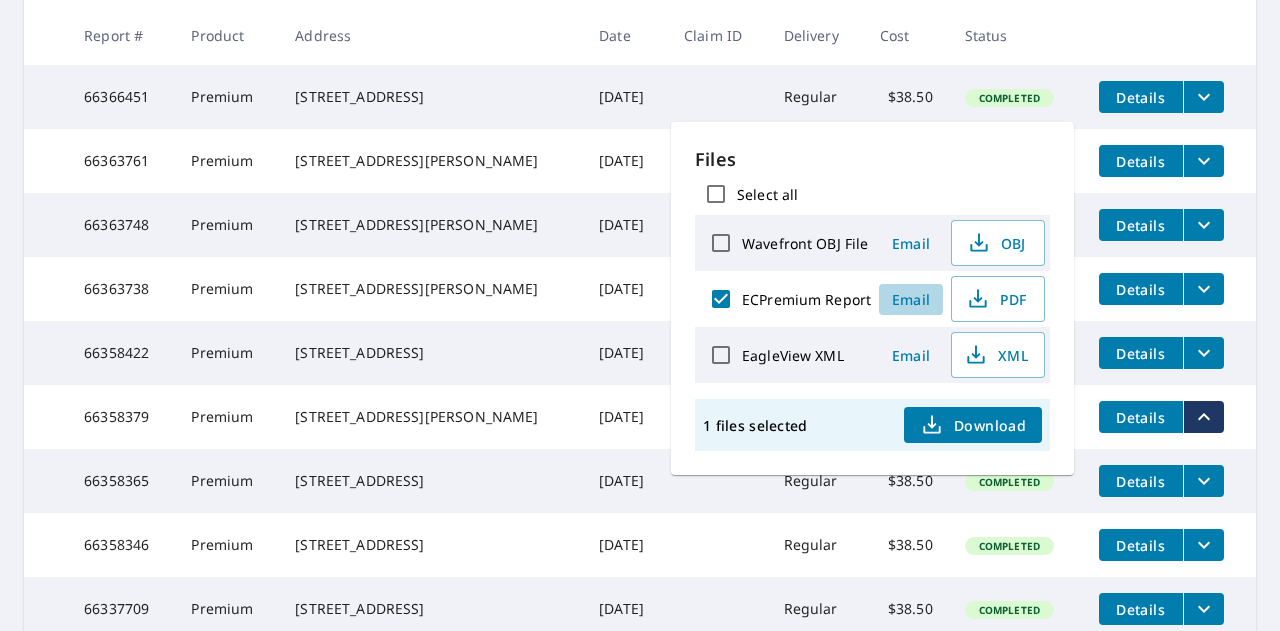 click on "Email" at bounding box center (911, 299) 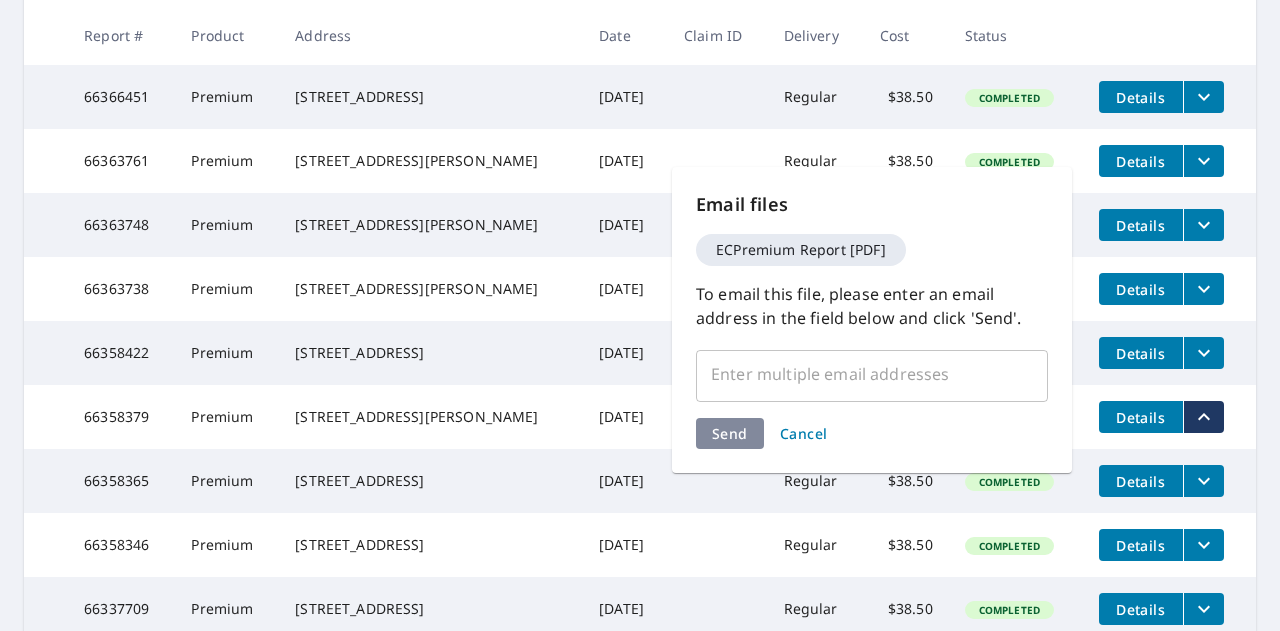click at bounding box center [857, 374] 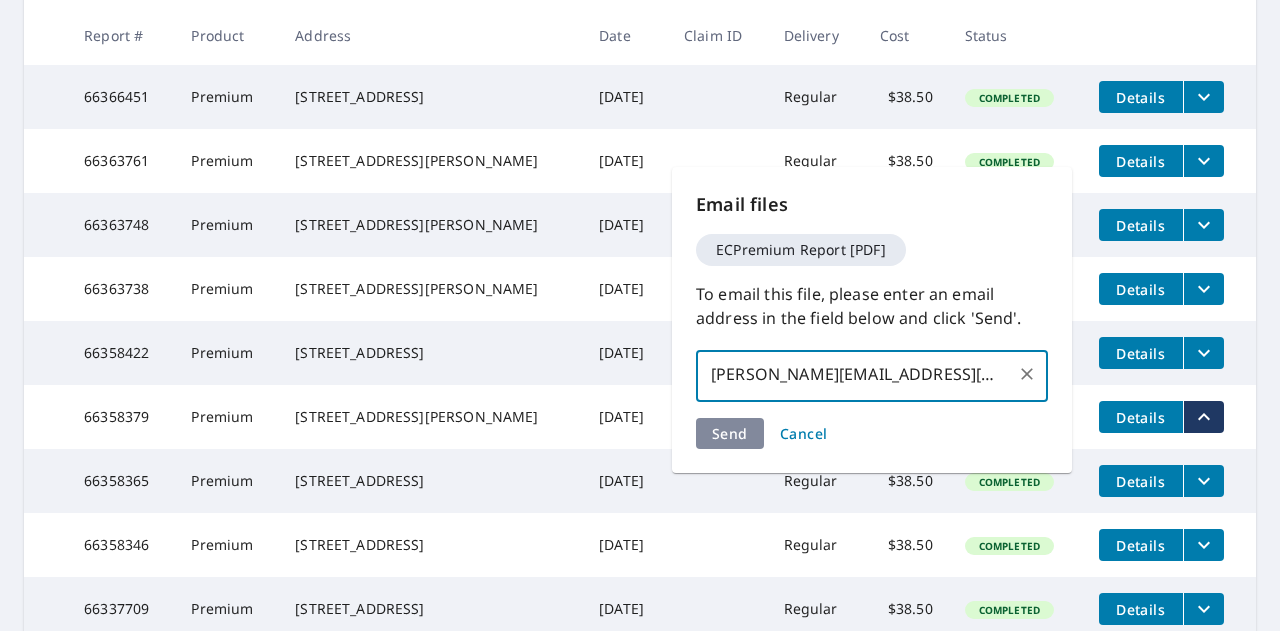 type on "d.cook@oversonroofing.com" 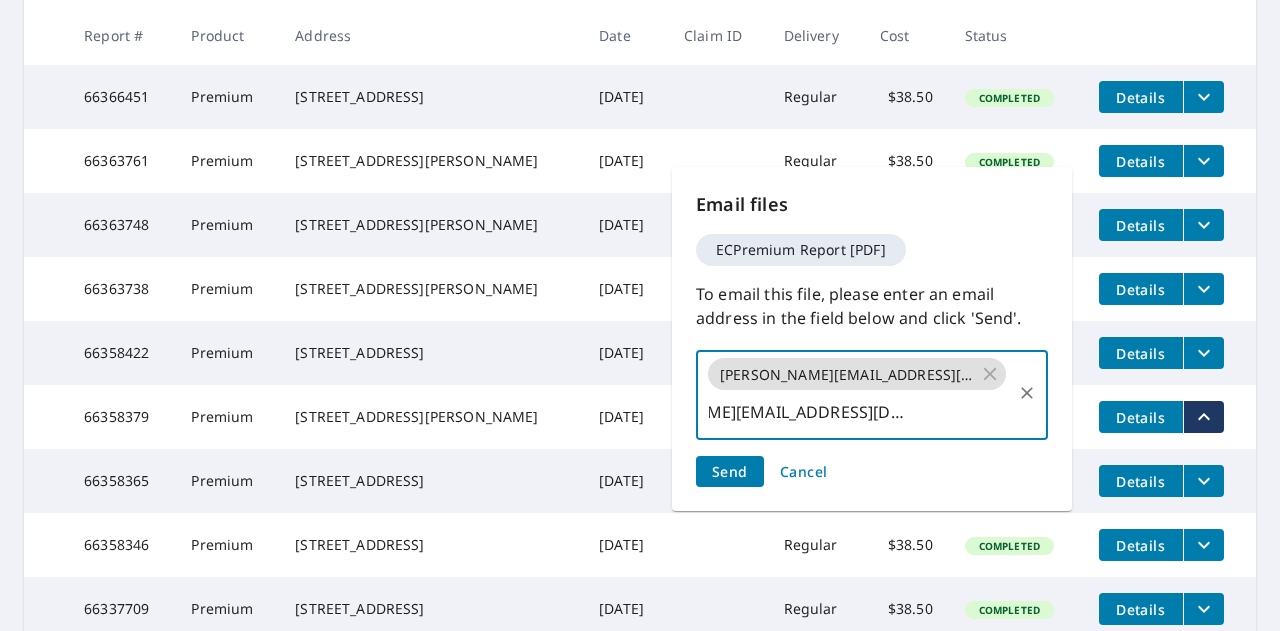 scroll, scrollTop: 0, scrollLeft: 185, axis: horizontal 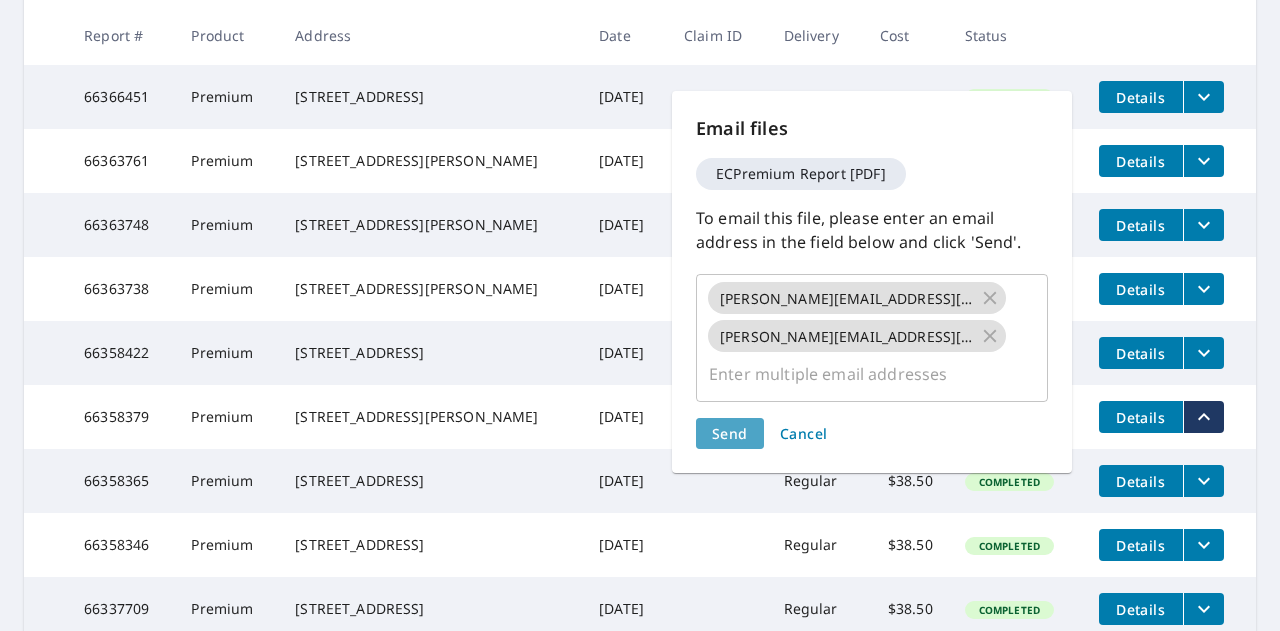 click on "Send" at bounding box center [730, 433] 